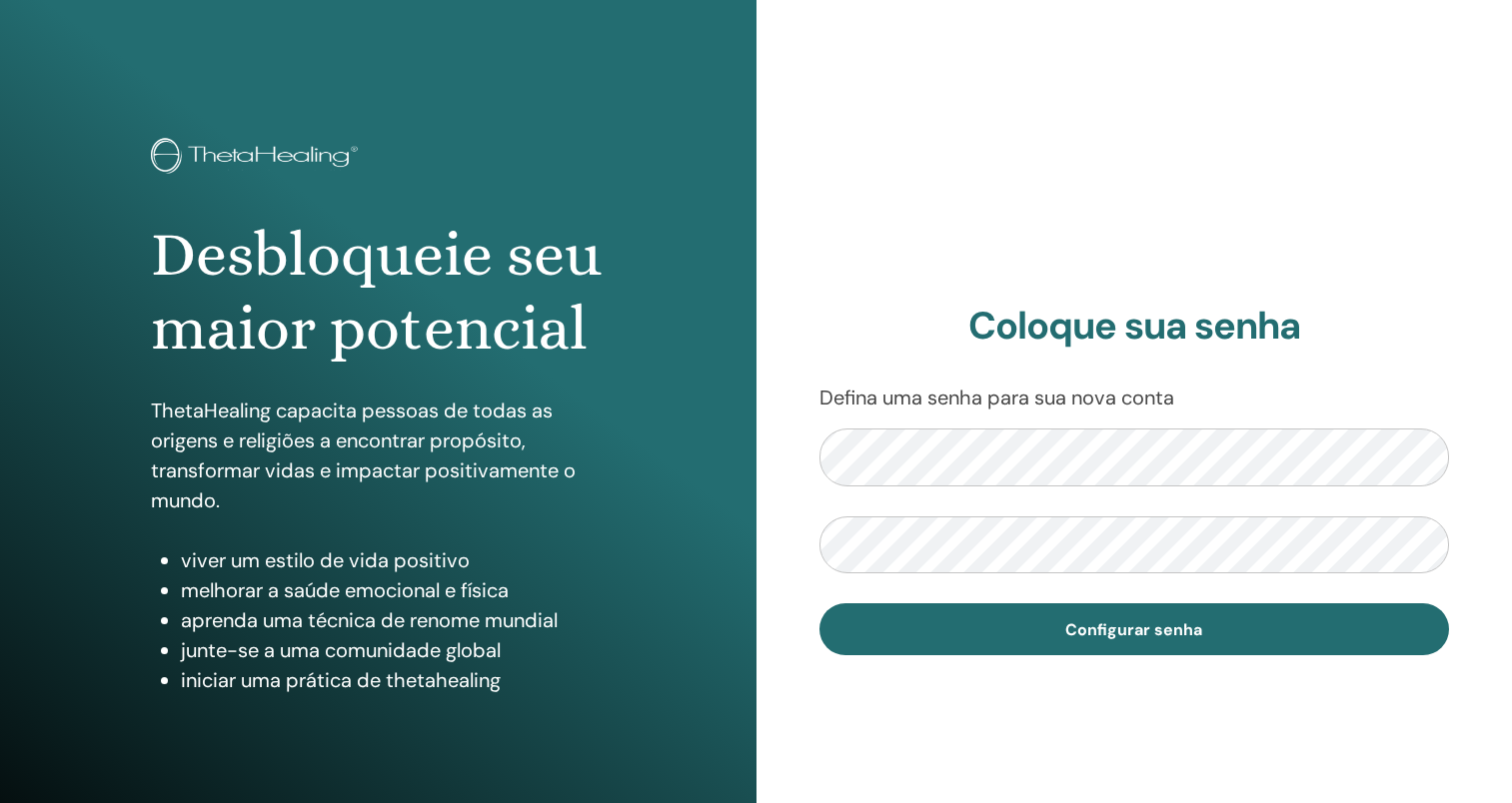 scroll, scrollTop: 0, scrollLeft: 0, axis: both 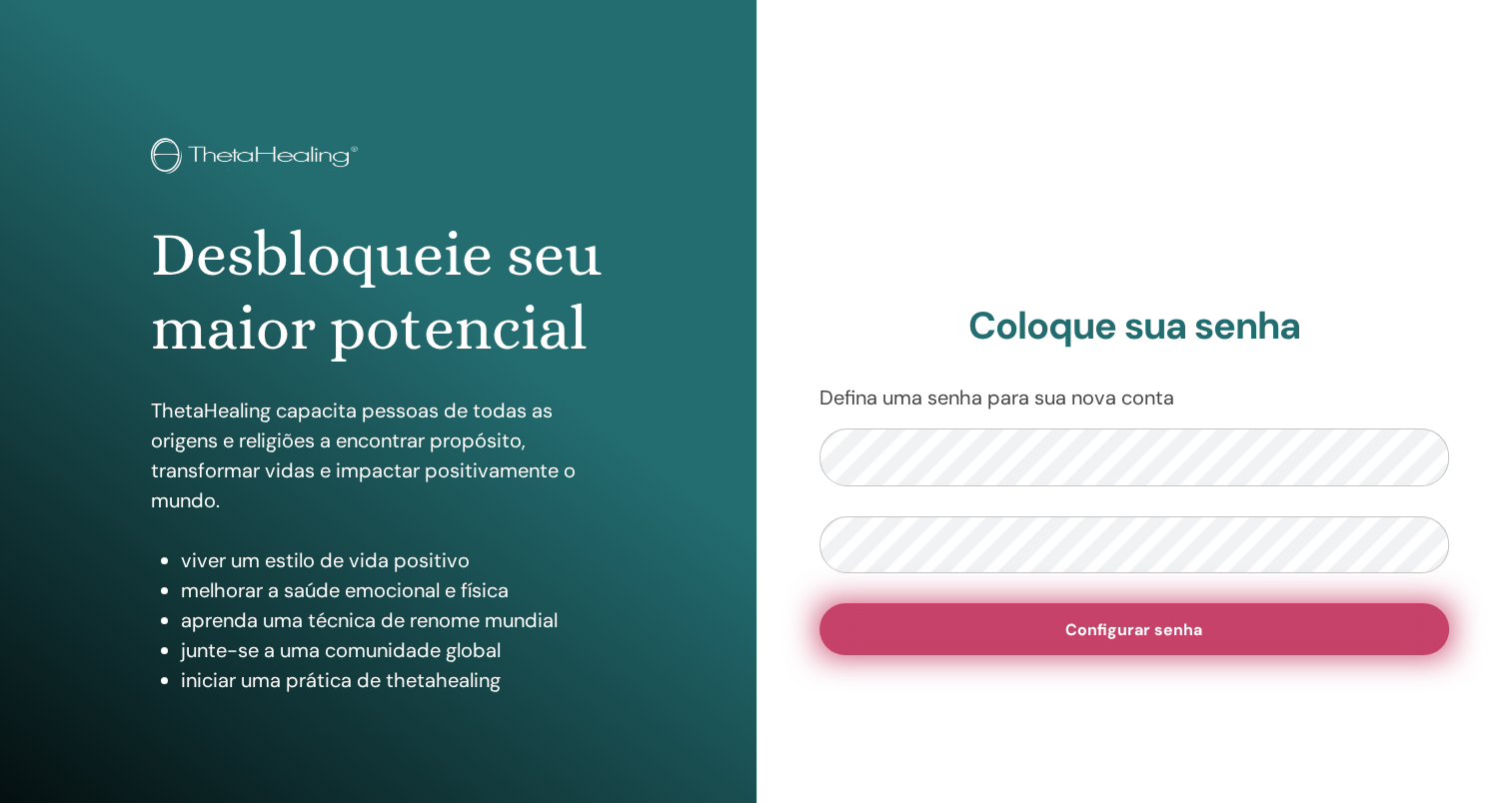 click on "Configurar senha" at bounding box center (1133, 629) 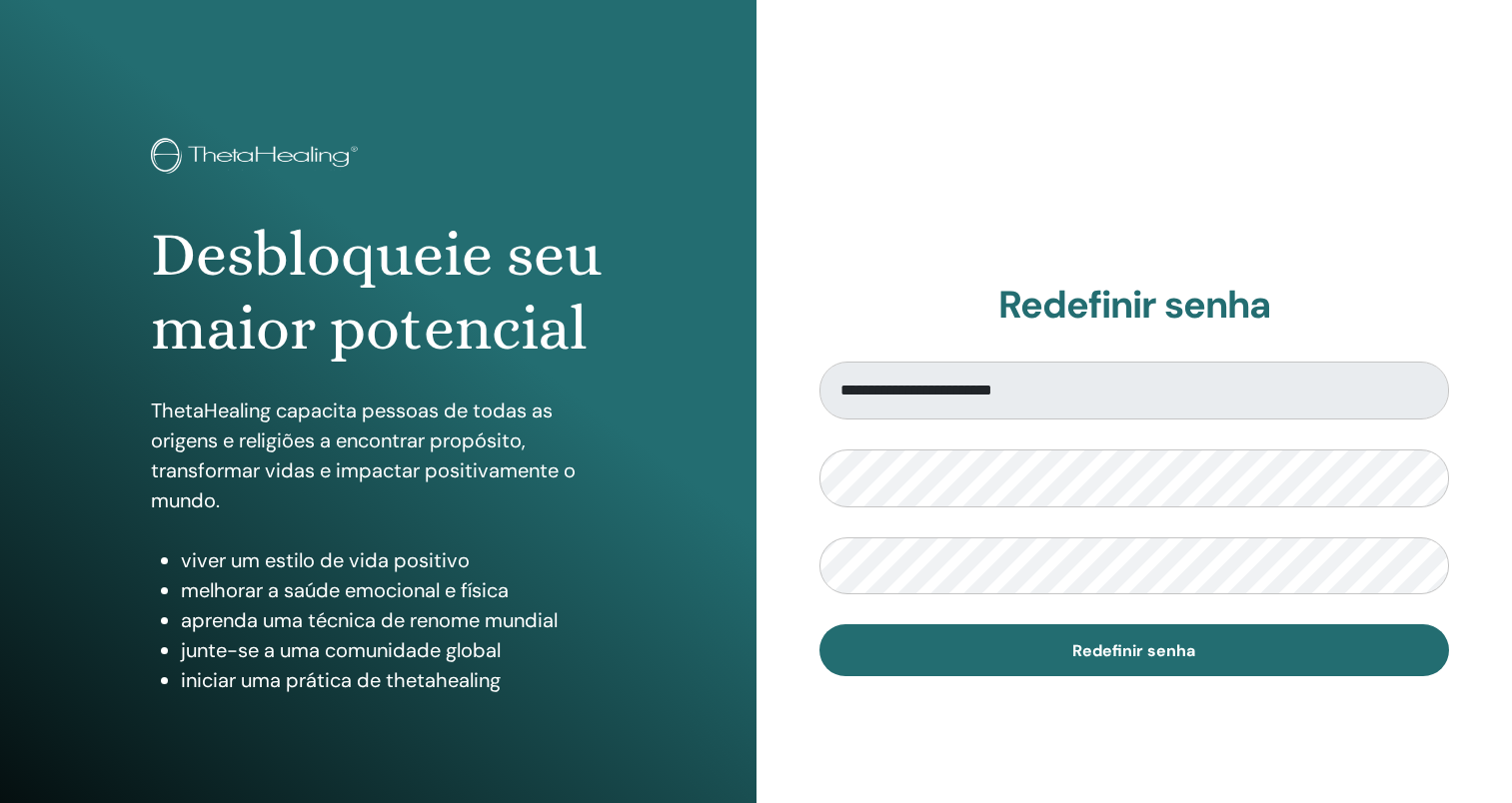 scroll, scrollTop: 0, scrollLeft: 0, axis: both 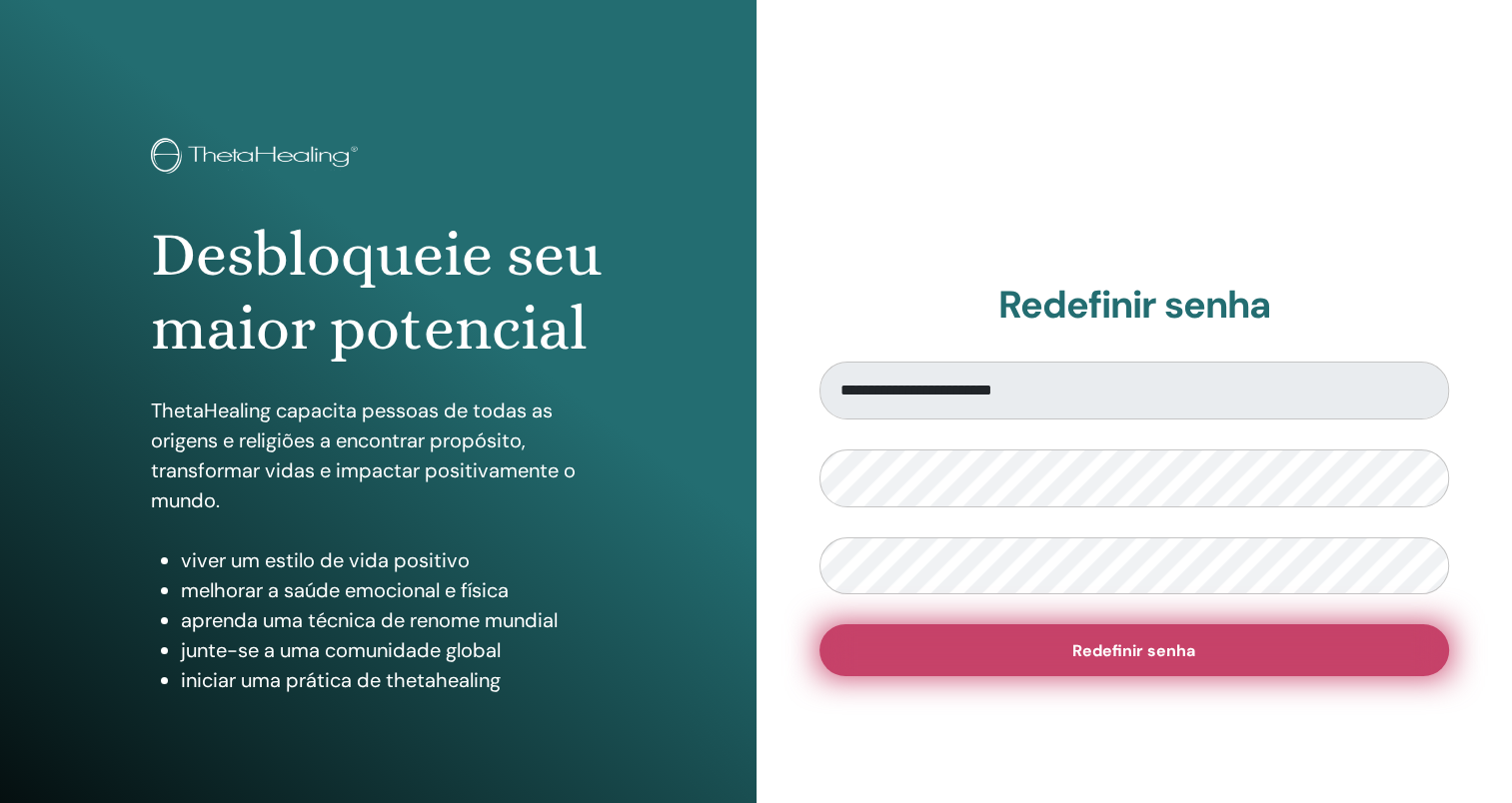 click on "Redefinir senha" at bounding box center (1134, 650) 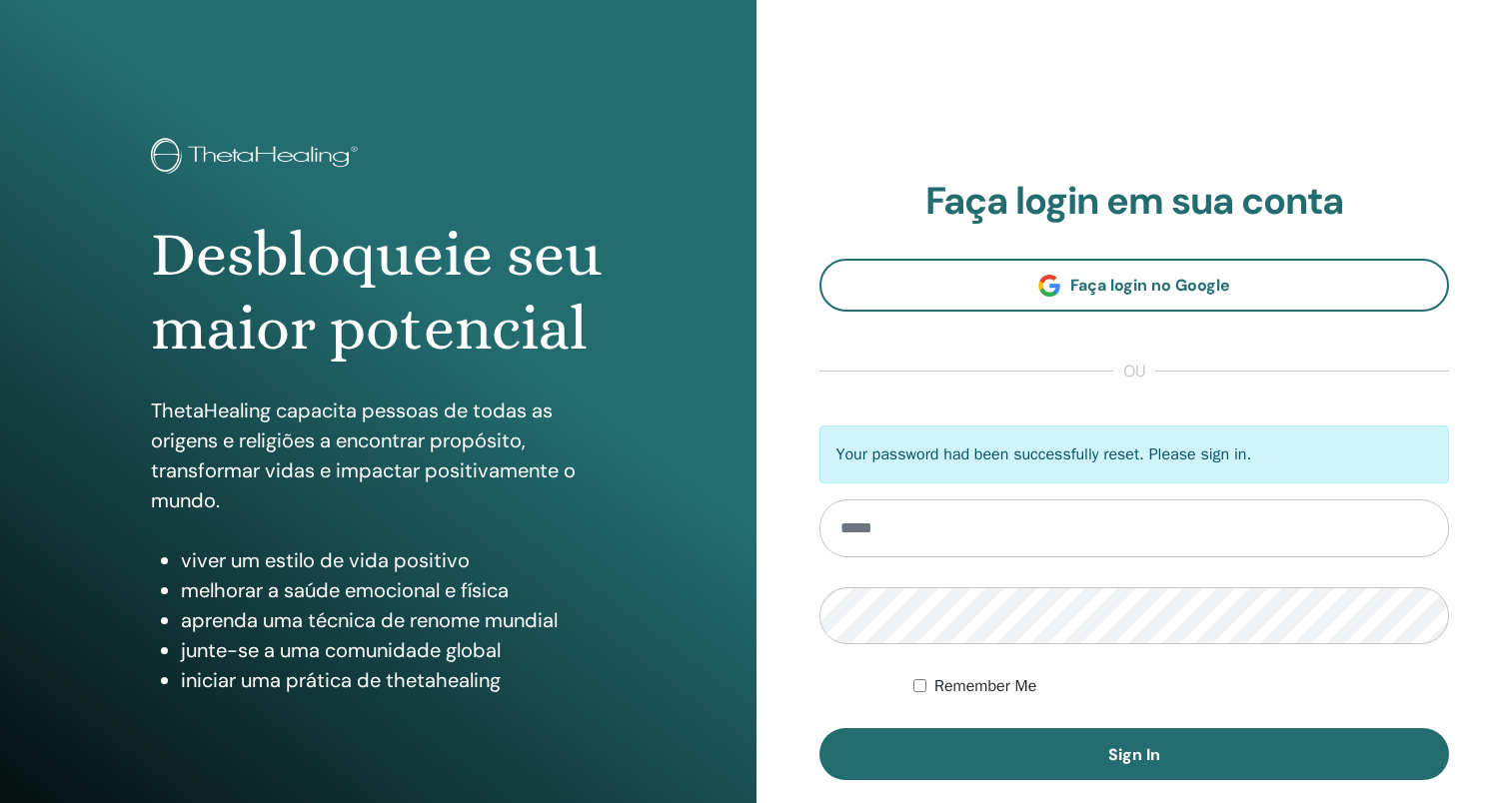 scroll, scrollTop: 0, scrollLeft: 0, axis: both 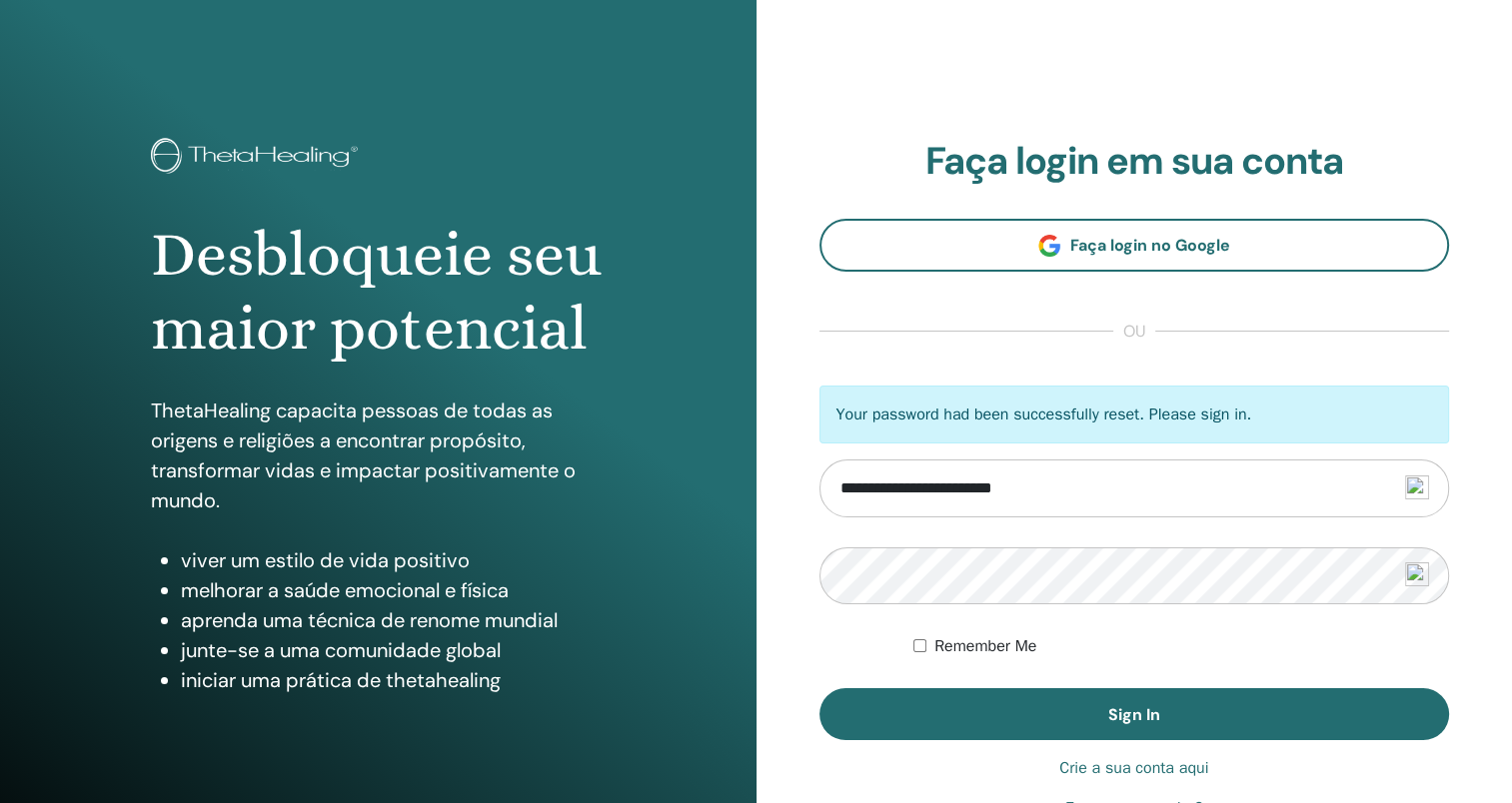 type on "**********" 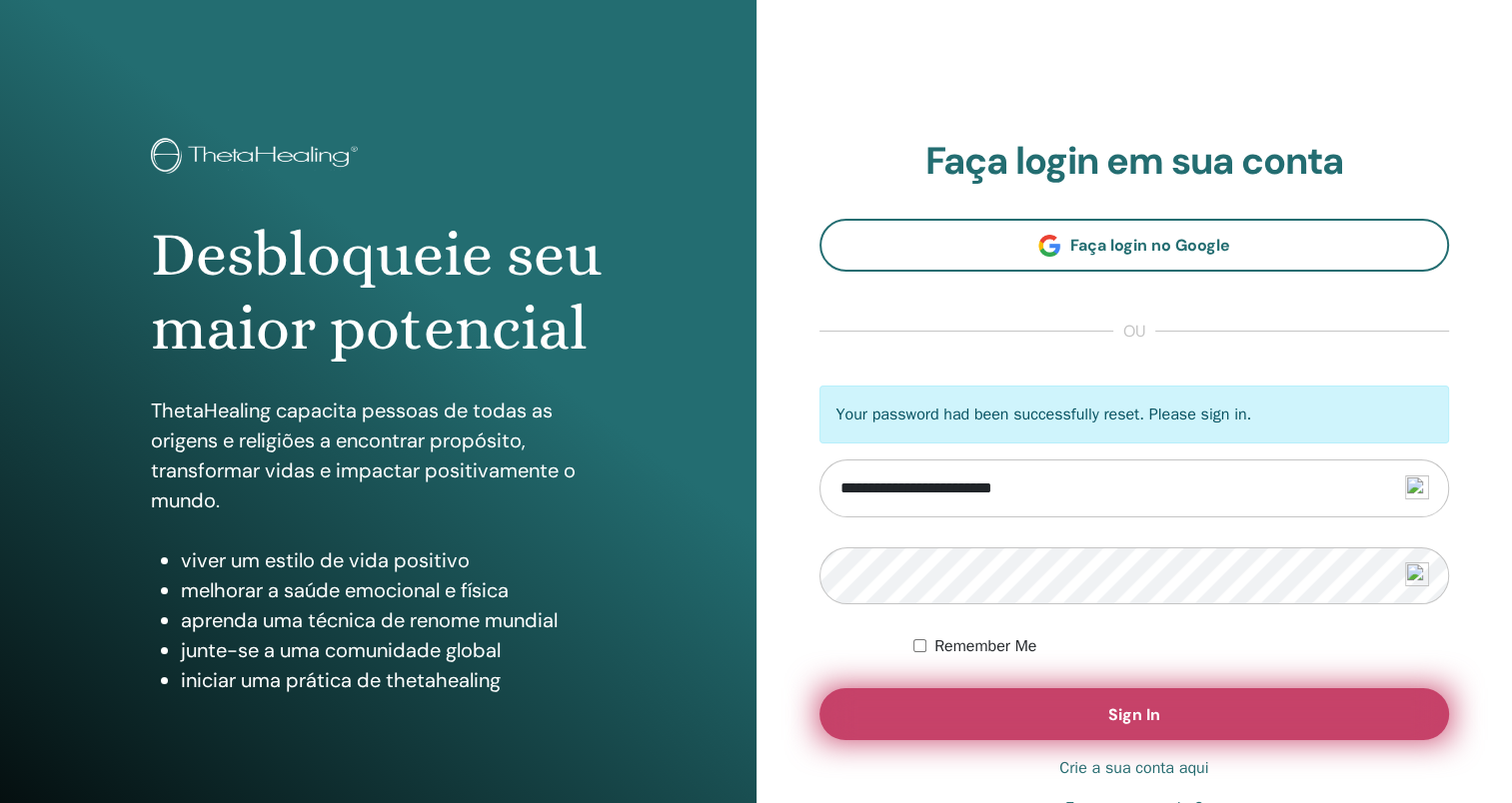 click on "Sign In" at bounding box center (1134, 714) 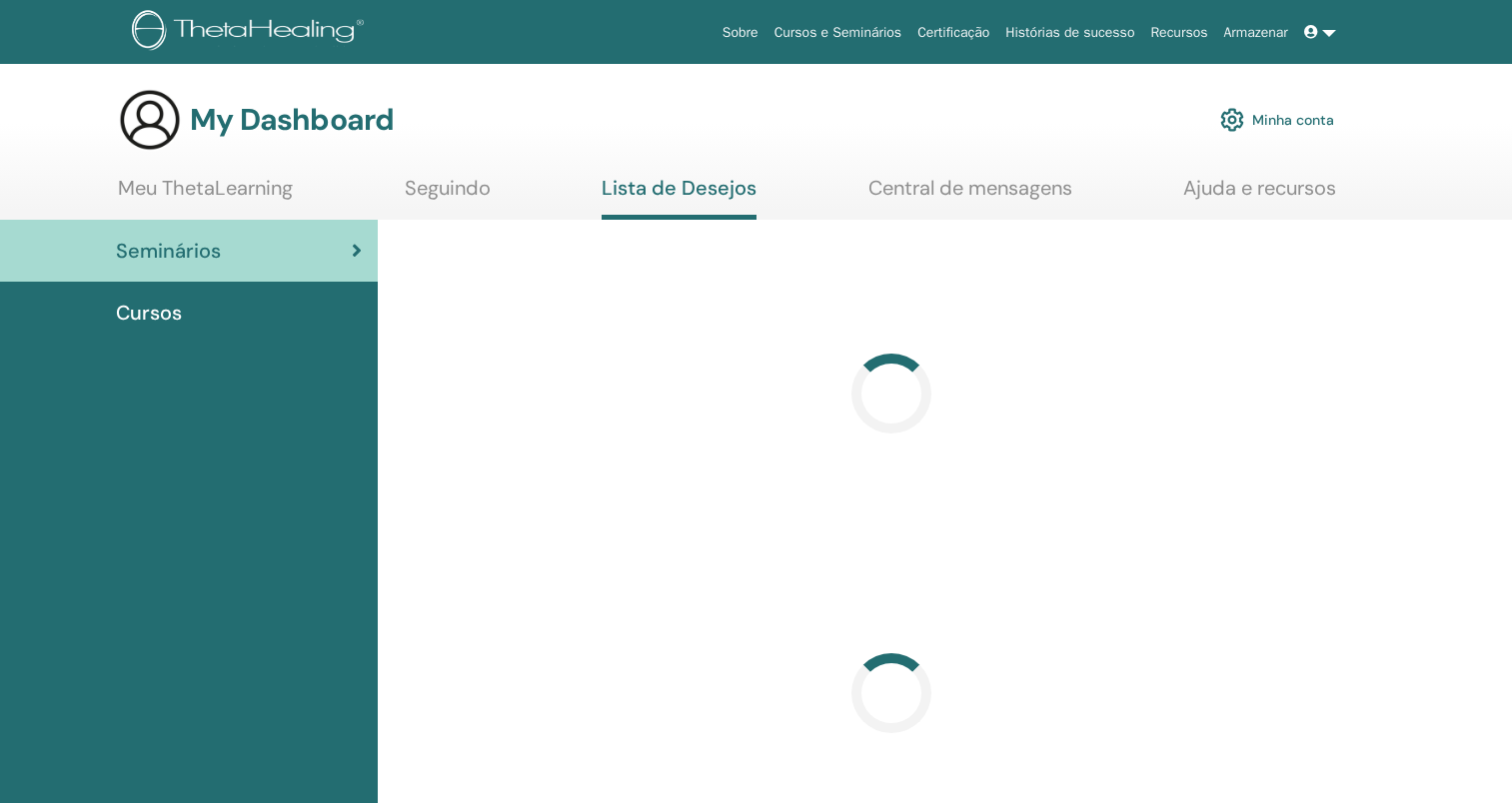scroll, scrollTop: 0, scrollLeft: 0, axis: both 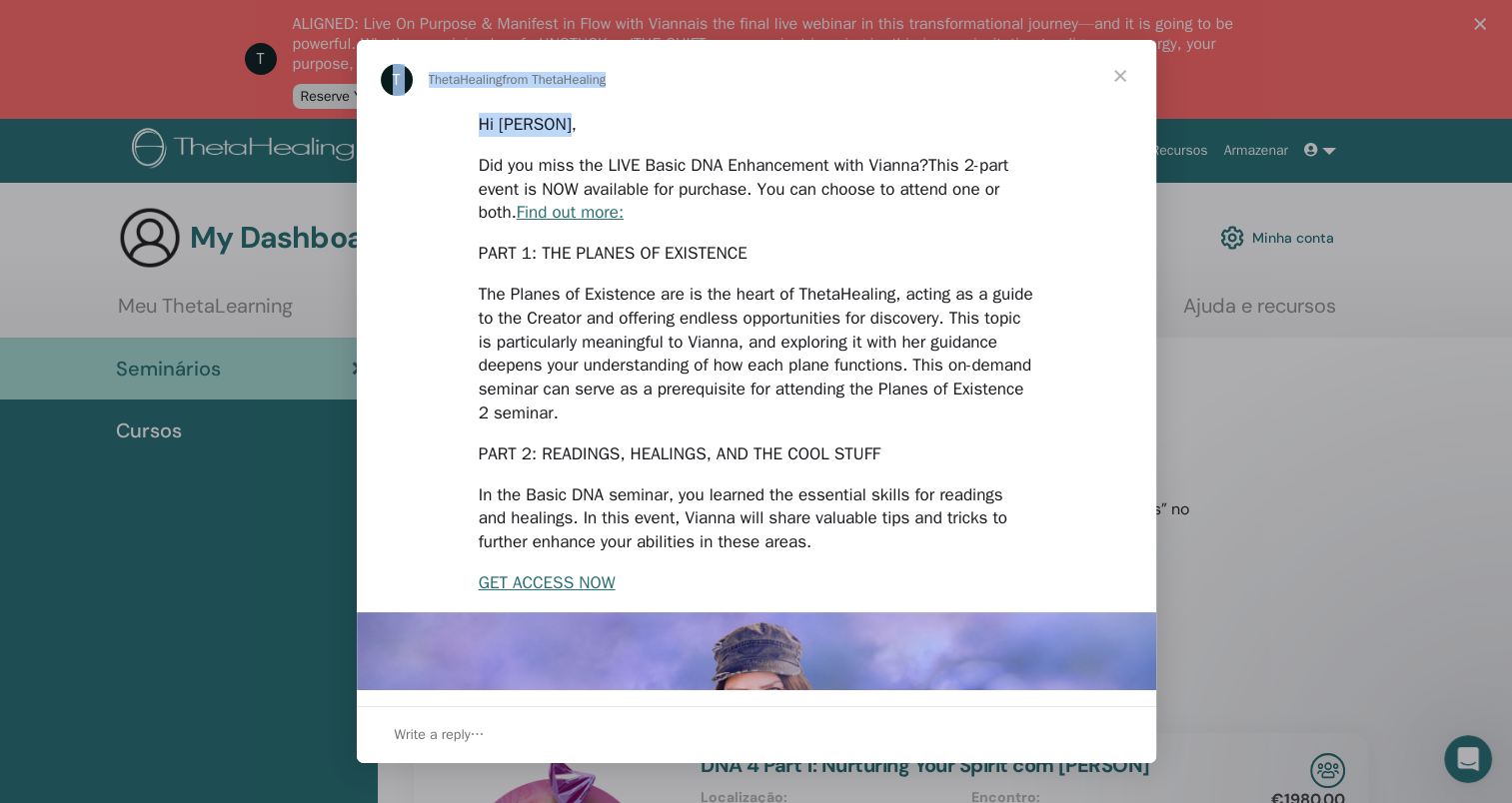 drag, startPoint x: 1069, startPoint y: 114, endPoint x: 1231, endPoint y: 286, distance: 236.2795 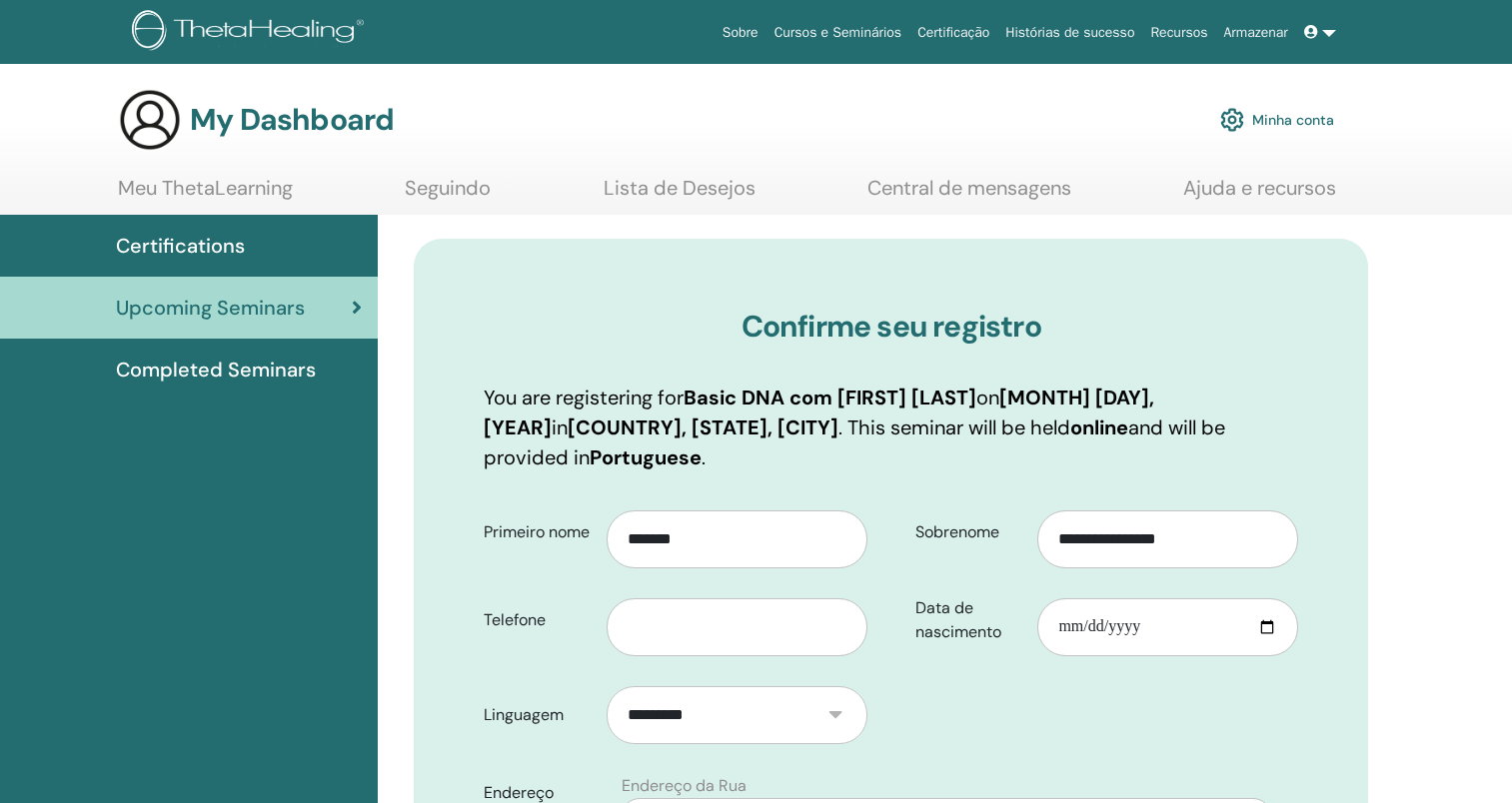 scroll, scrollTop: 0, scrollLeft: 0, axis: both 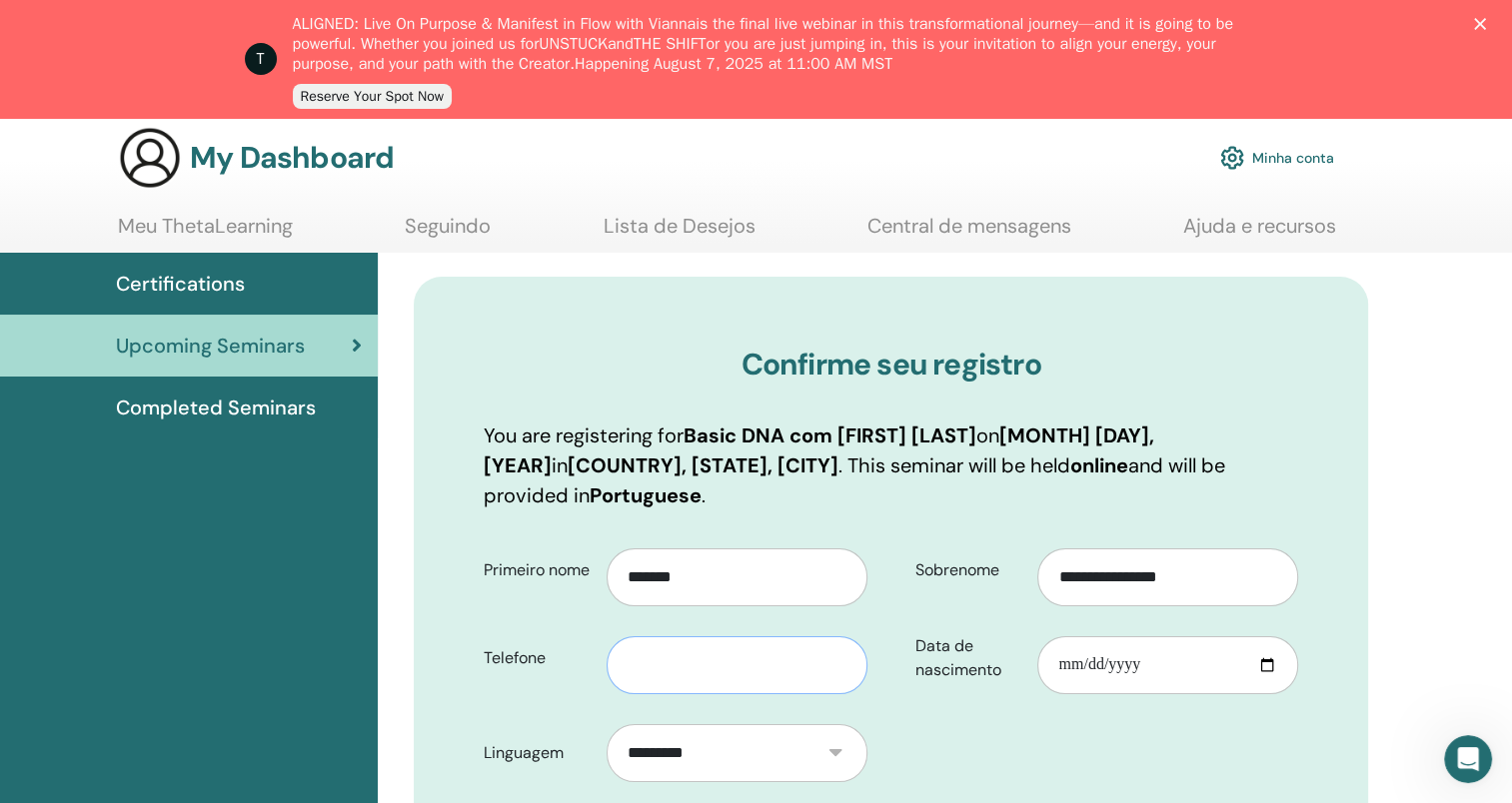 click at bounding box center [737, 665] 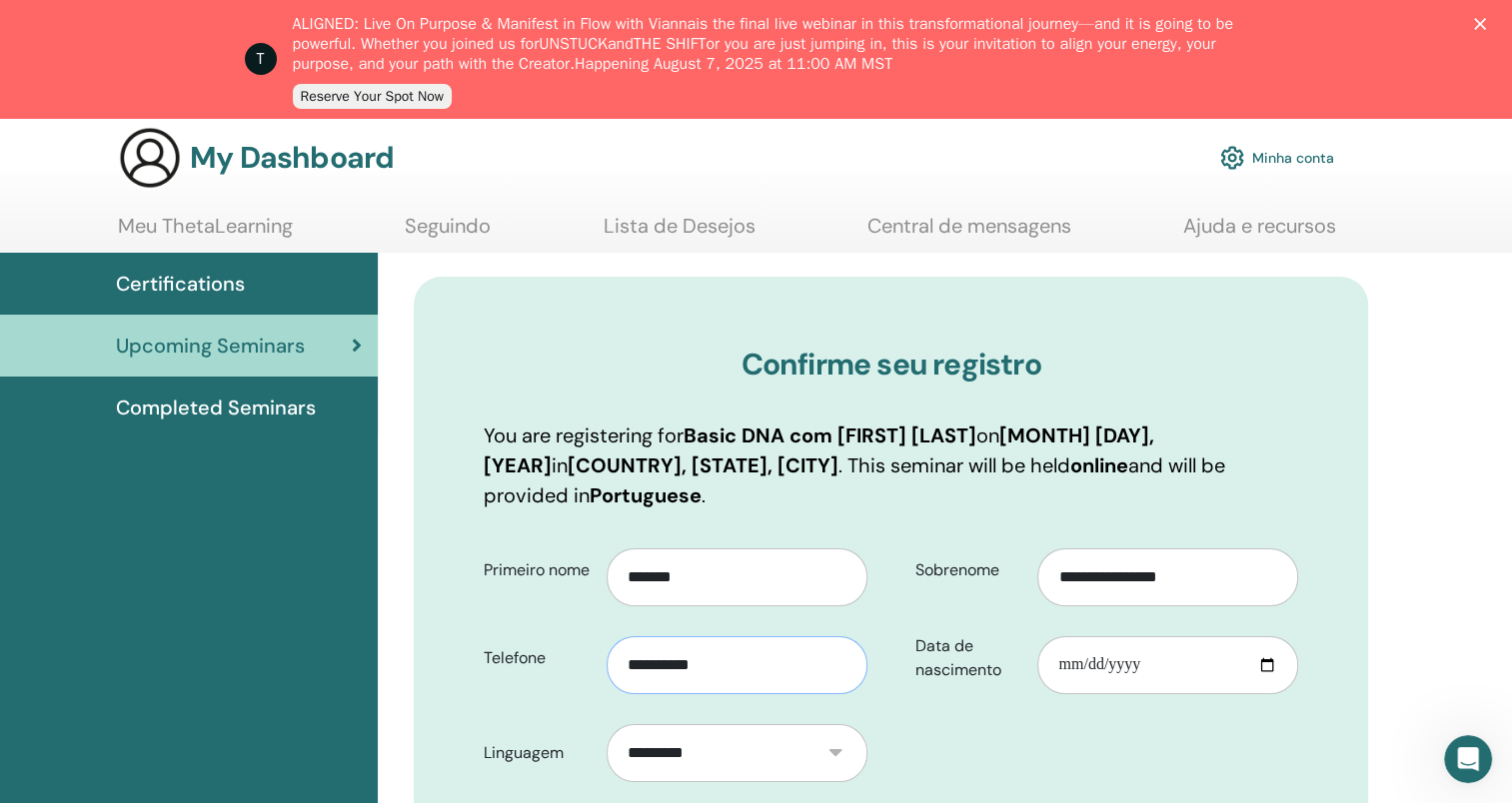 click on "**********" at bounding box center (737, 665) 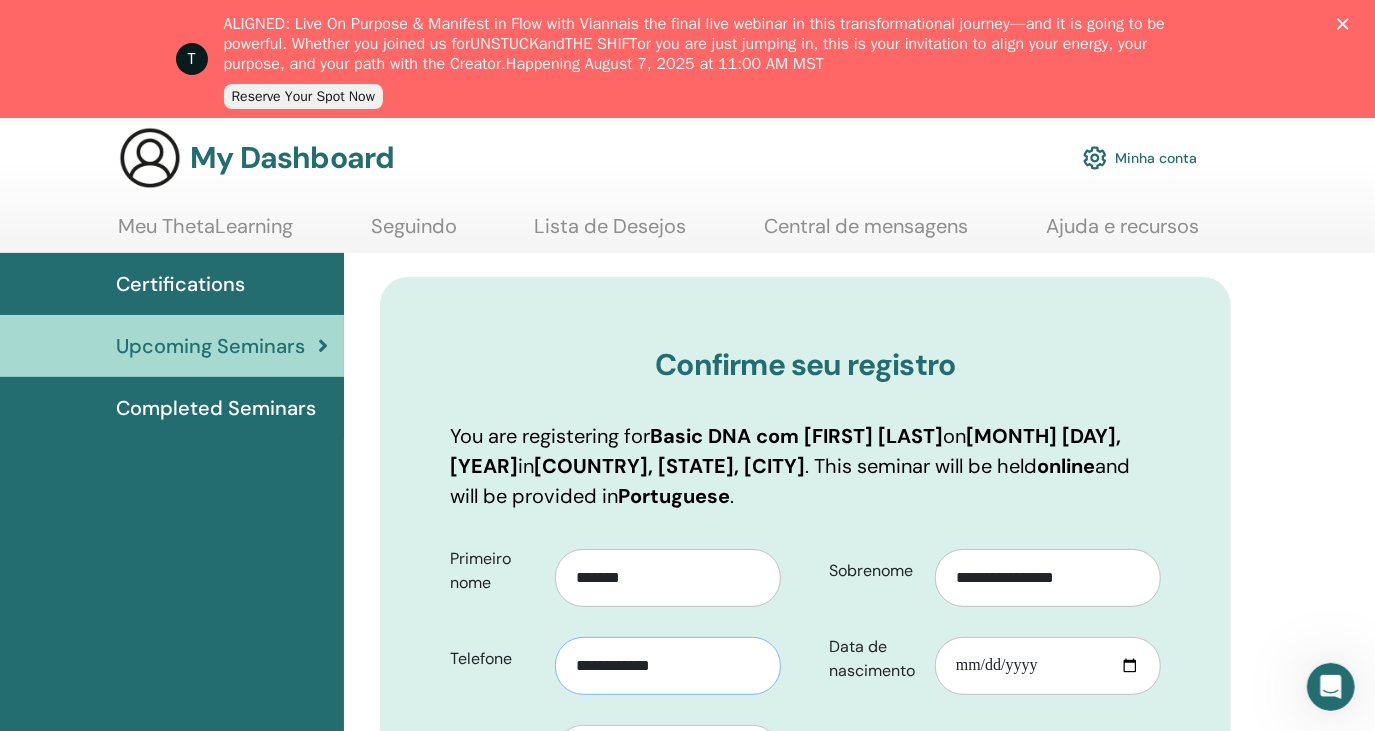 click on "**********" at bounding box center (668, 666) 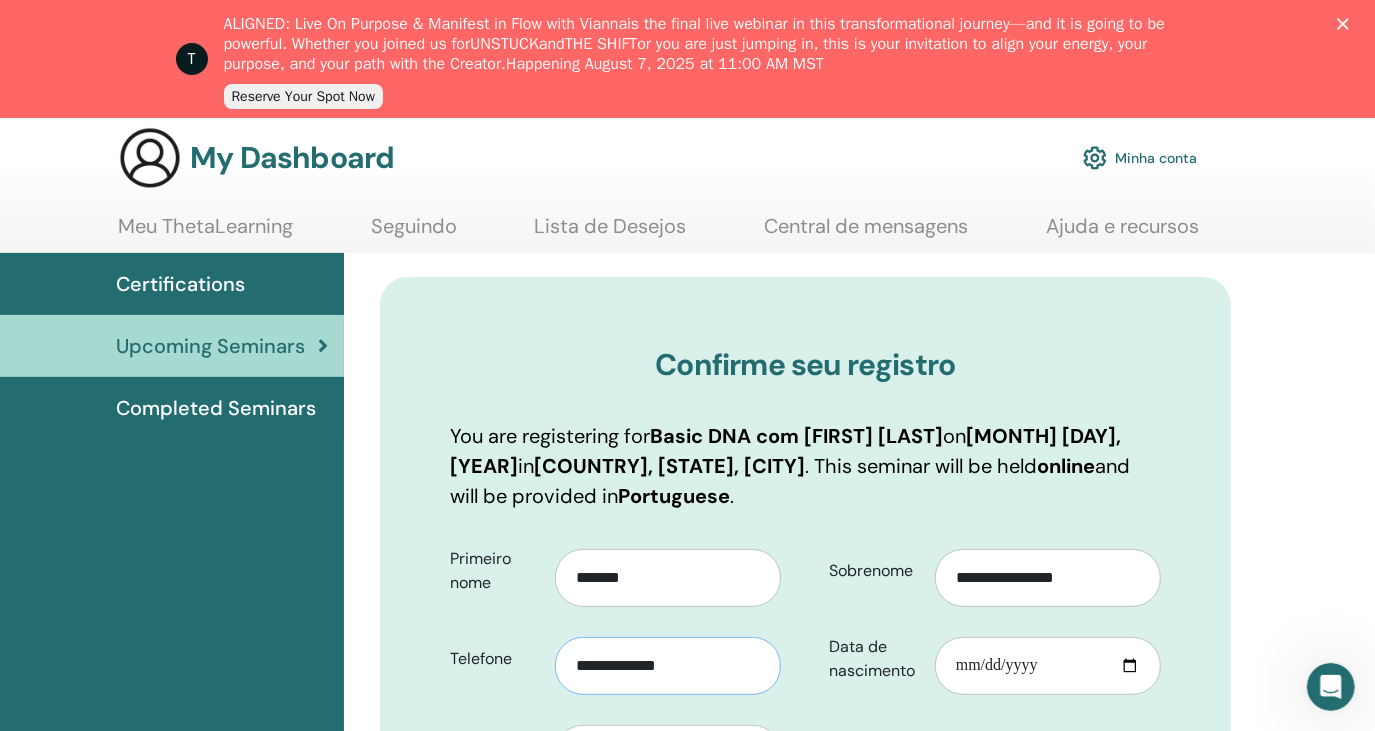 click on "**********" at bounding box center (668, 666) 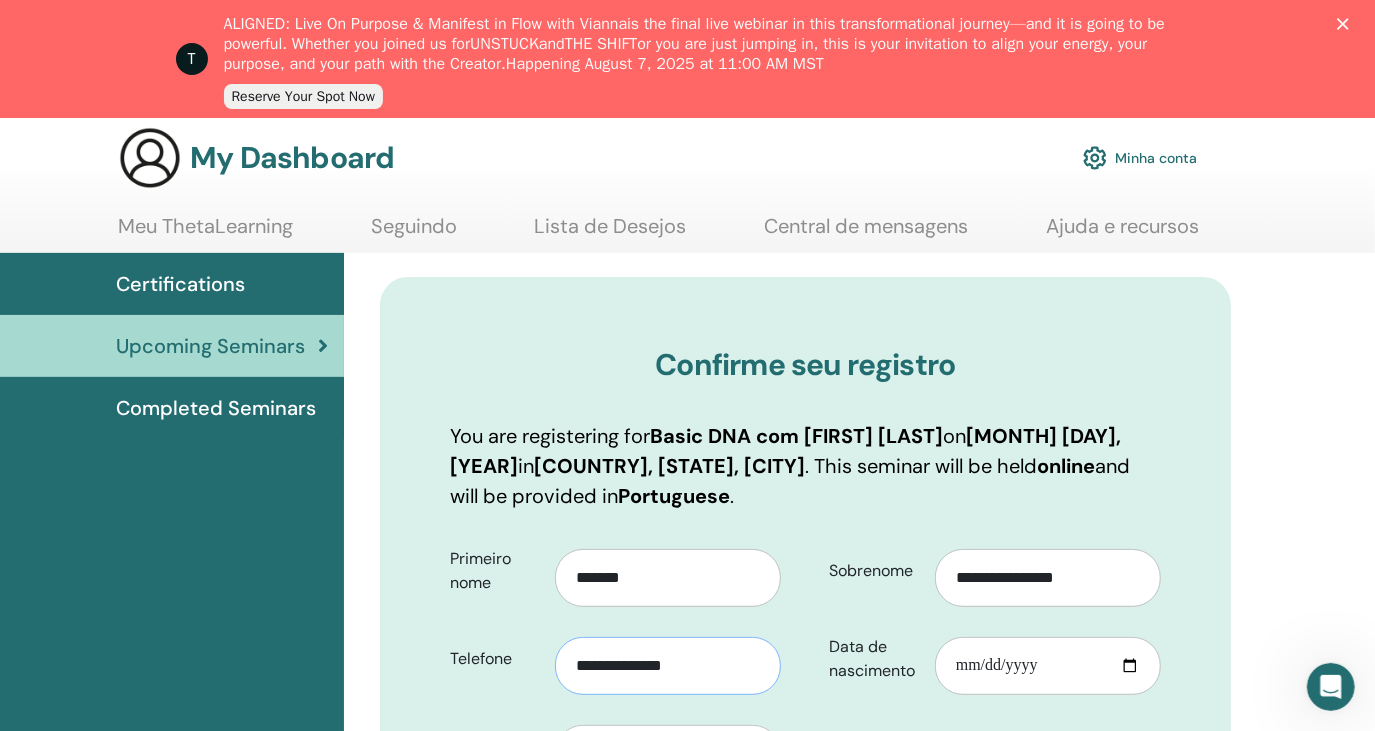 type on "**********" 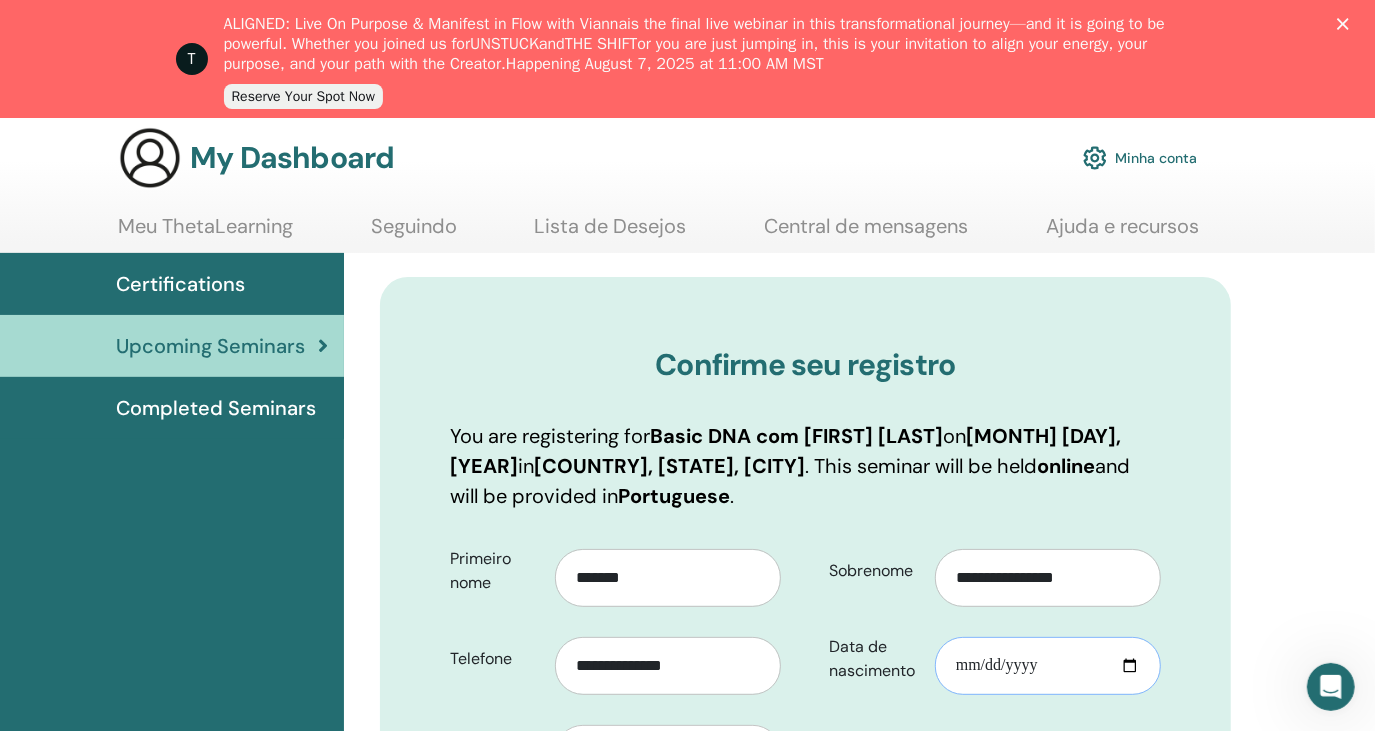 click on "Data de nascimento" at bounding box center (1048, 666) 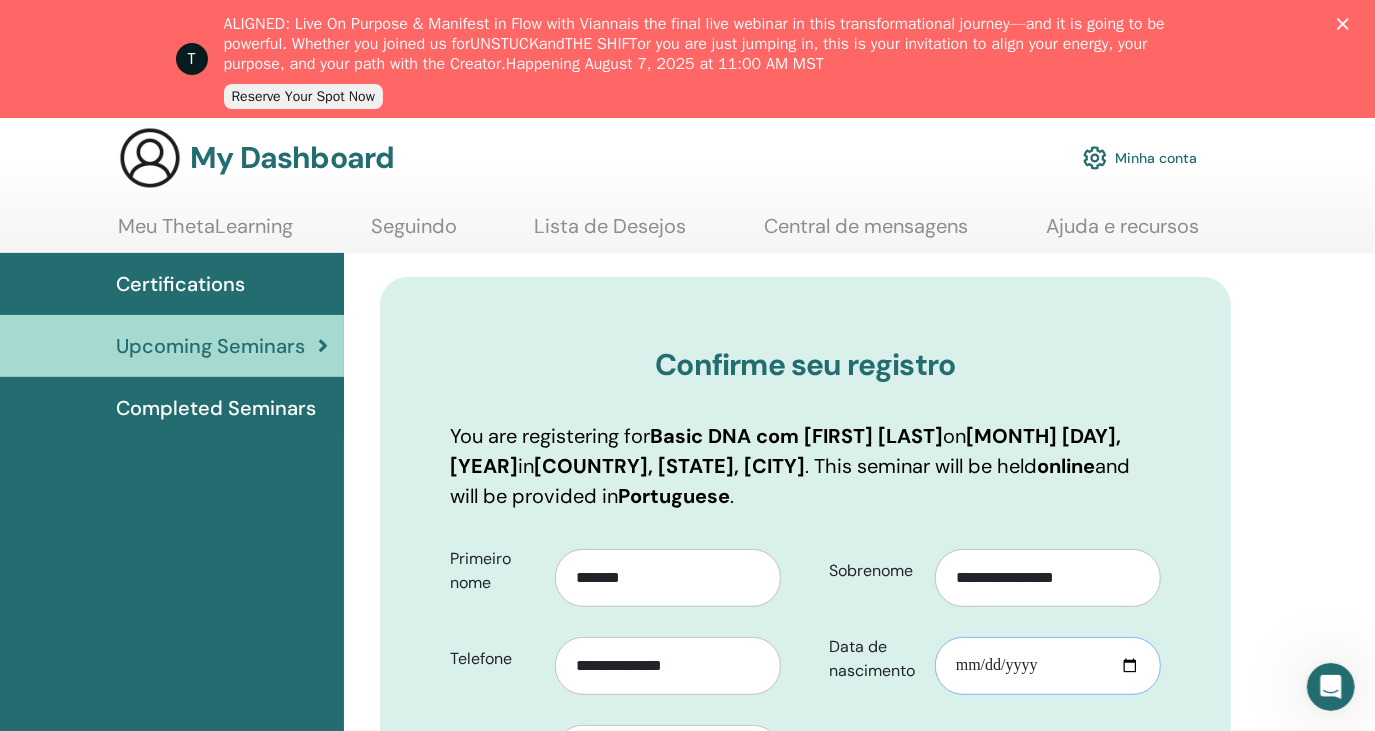 click on "Data de nascimento" at bounding box center [1048, 666] 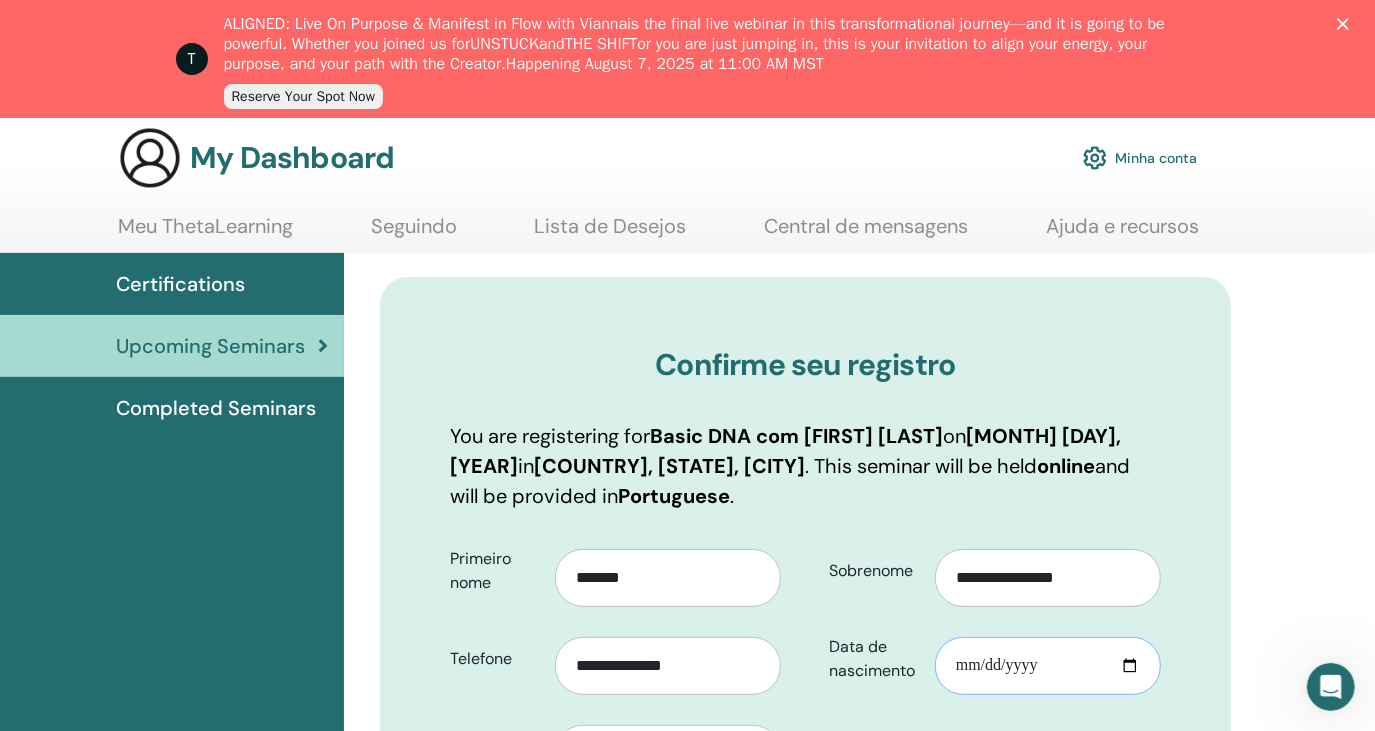 type on "**********" 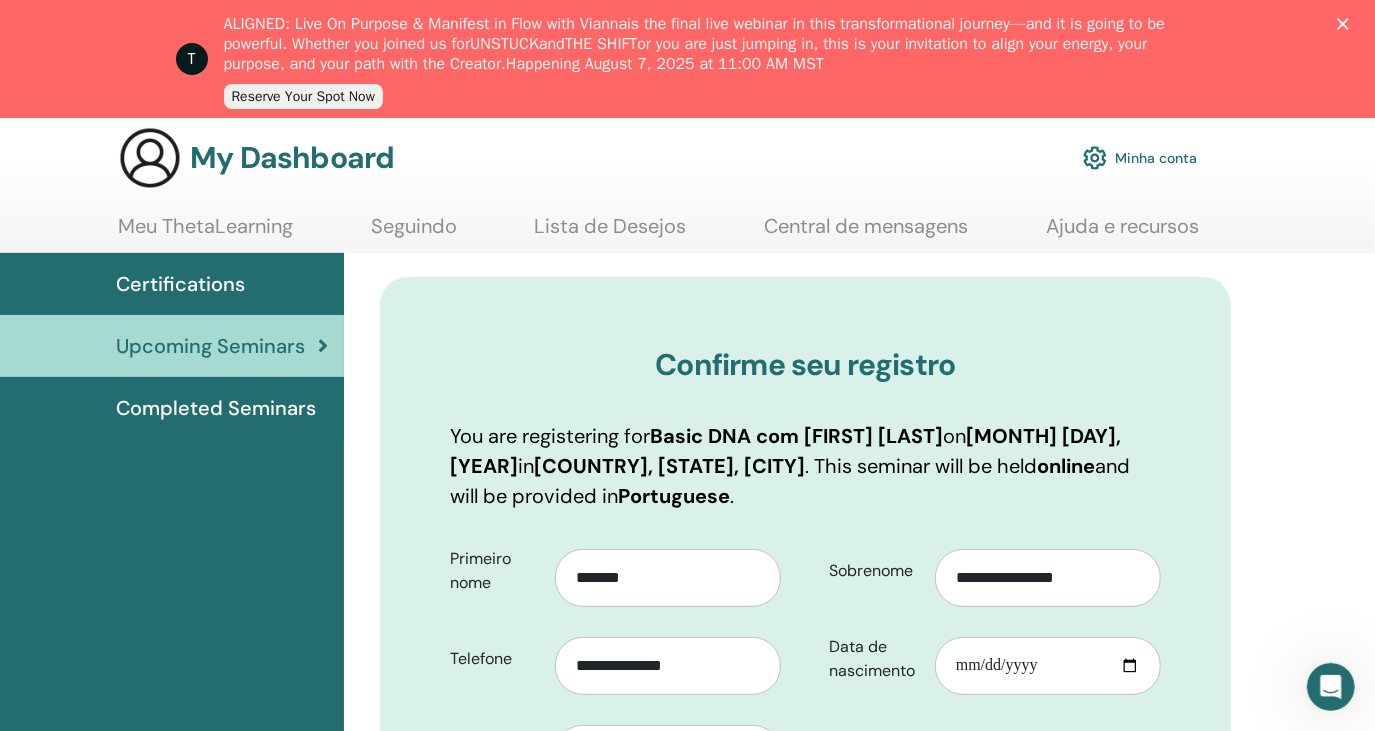 click on "**********" at bounding box center [859, 1221] 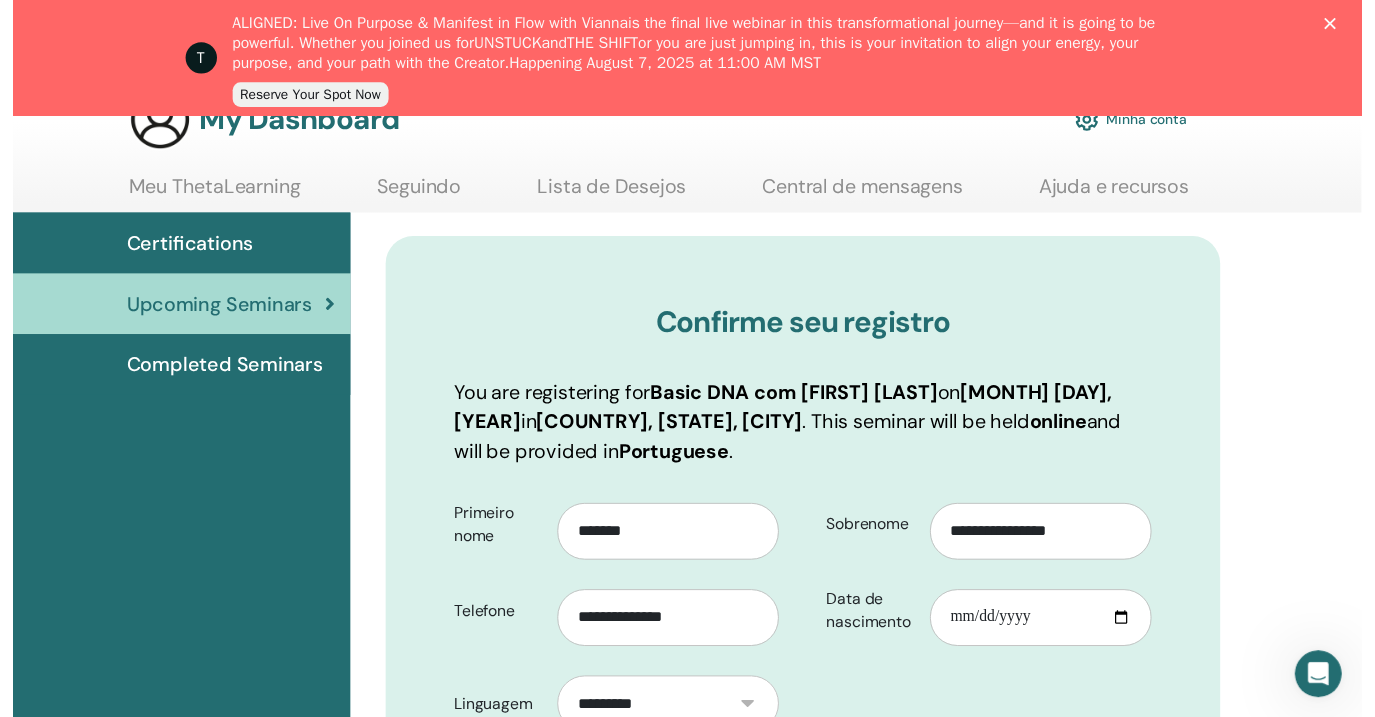 scroll, scrollTop: 232, scrollLeft: 0, axis: vertical 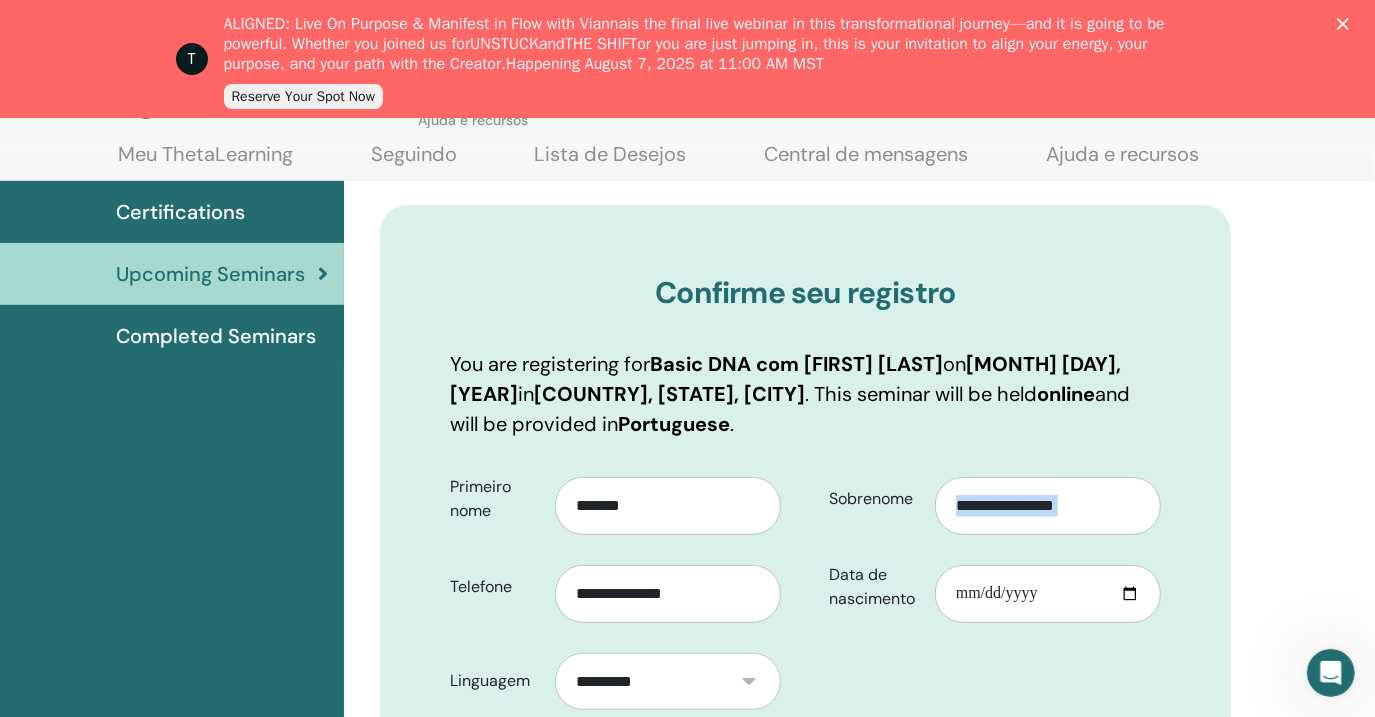 click on "CP [FIRST] [LAST] Meu ThetaLearning Meus ThetaHealers Meus Seminários Lista de Desejos Torne-se um Praticante Notificações Mensagens Minha conta Theta Apoiar Sair
My Dashboard
Seguindo" at bounding box center (687, 126) 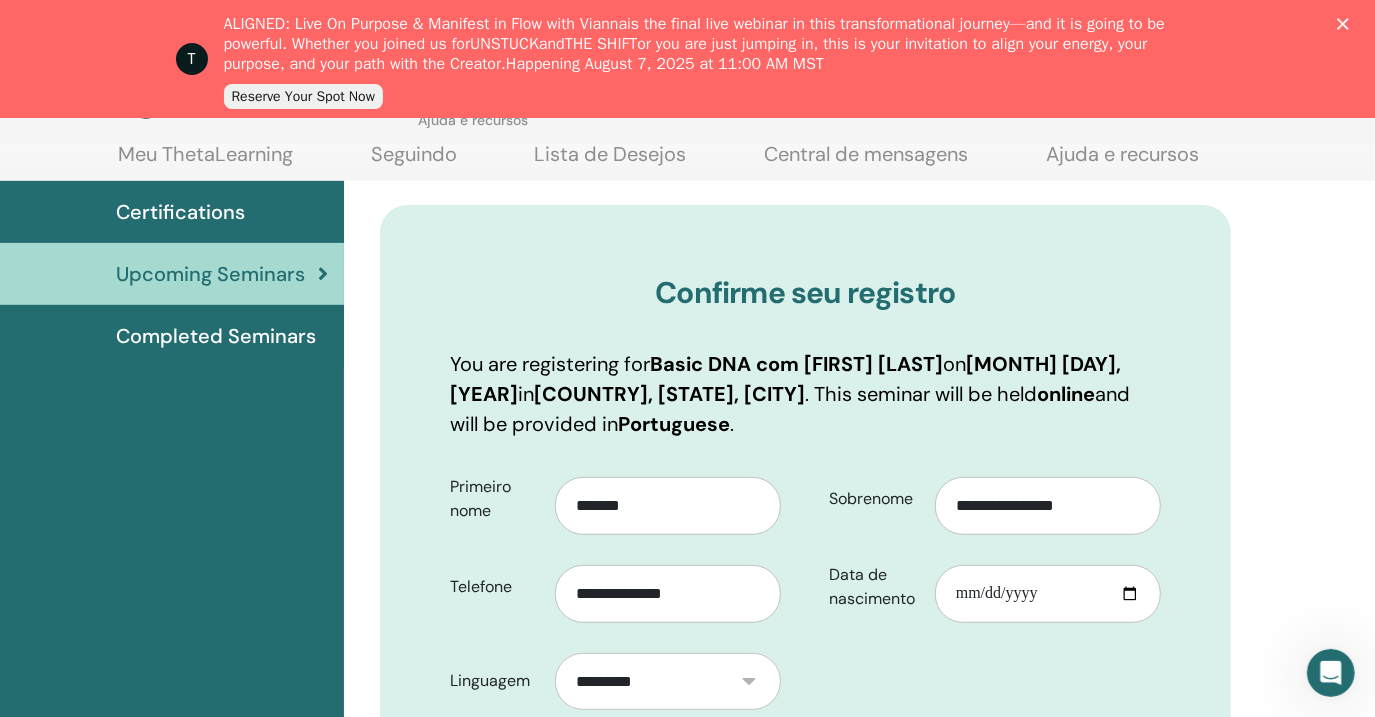 click on "CP [FIRST] [LAST] Meu ThetaLearning Meus ThetaHealers Meus Seminários Lista de Desejos Torne-se um Praticante Notificações Mensagens Minha conta Theta Apoiar Sair
My Dashboard
Seguindo" at bounding box center [687, 126] 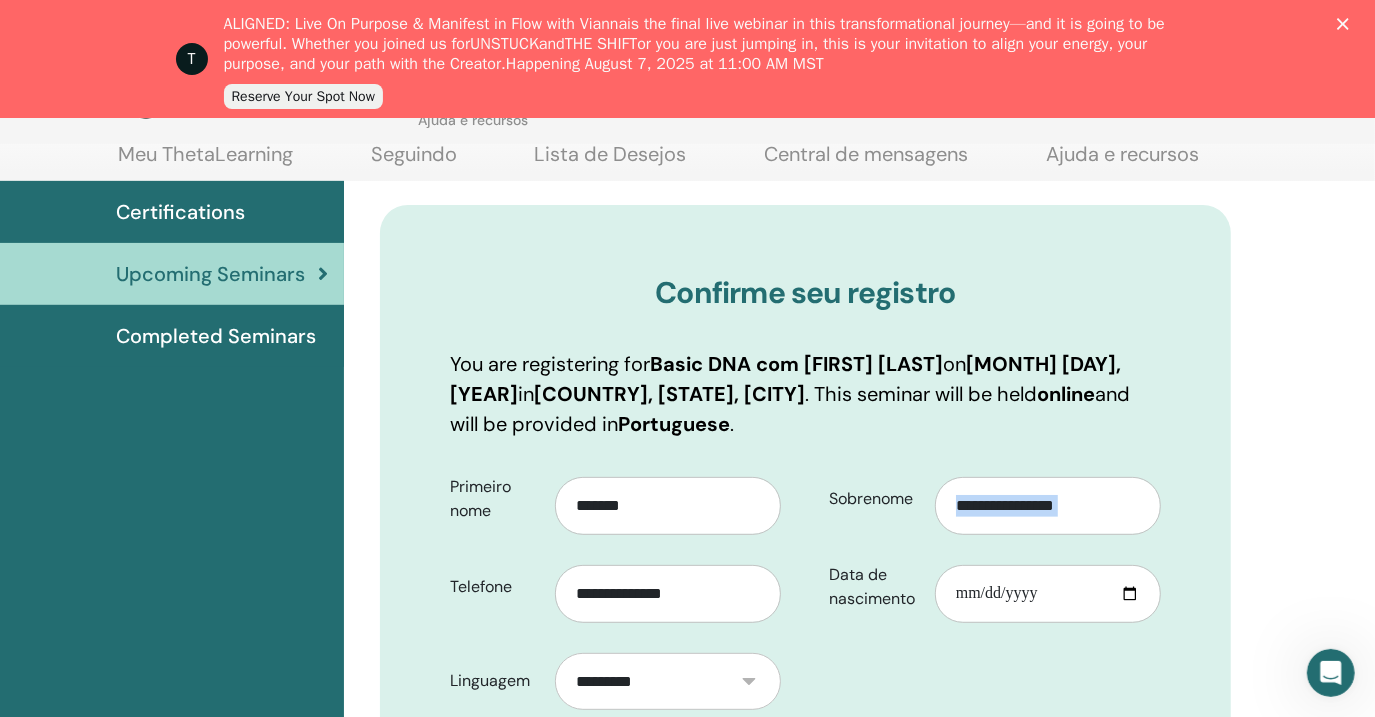 click on "CP [FIRST] [LAST] Meu ThetaLearning Meus ThetaHealers Meus Seminários Lista de Desejos Torne-se um Praticante Notificações Mensagens Minha conta Theta Apoiar Sair
My Dashboard
Seguindo" at bounding box center (687, 126) 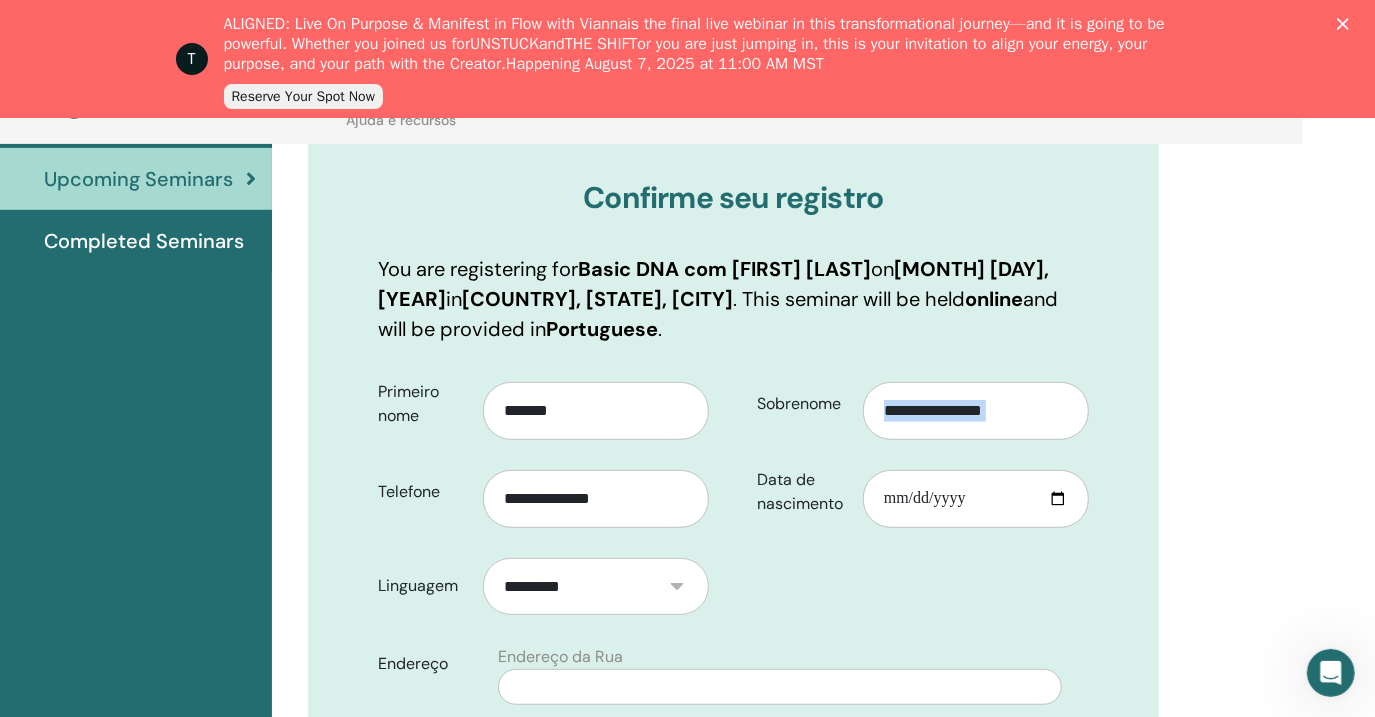 click on "CP [FIRST] [LAST] Meu ThetaLearning Meus ThetaHealers Meus Seminários Lista de Desejos Torne-se um Praticante Notificações Mensagens Minha conta Theta Apoiar Sair
My Dashboard
Seguindo" at bounding box center [615, 31] 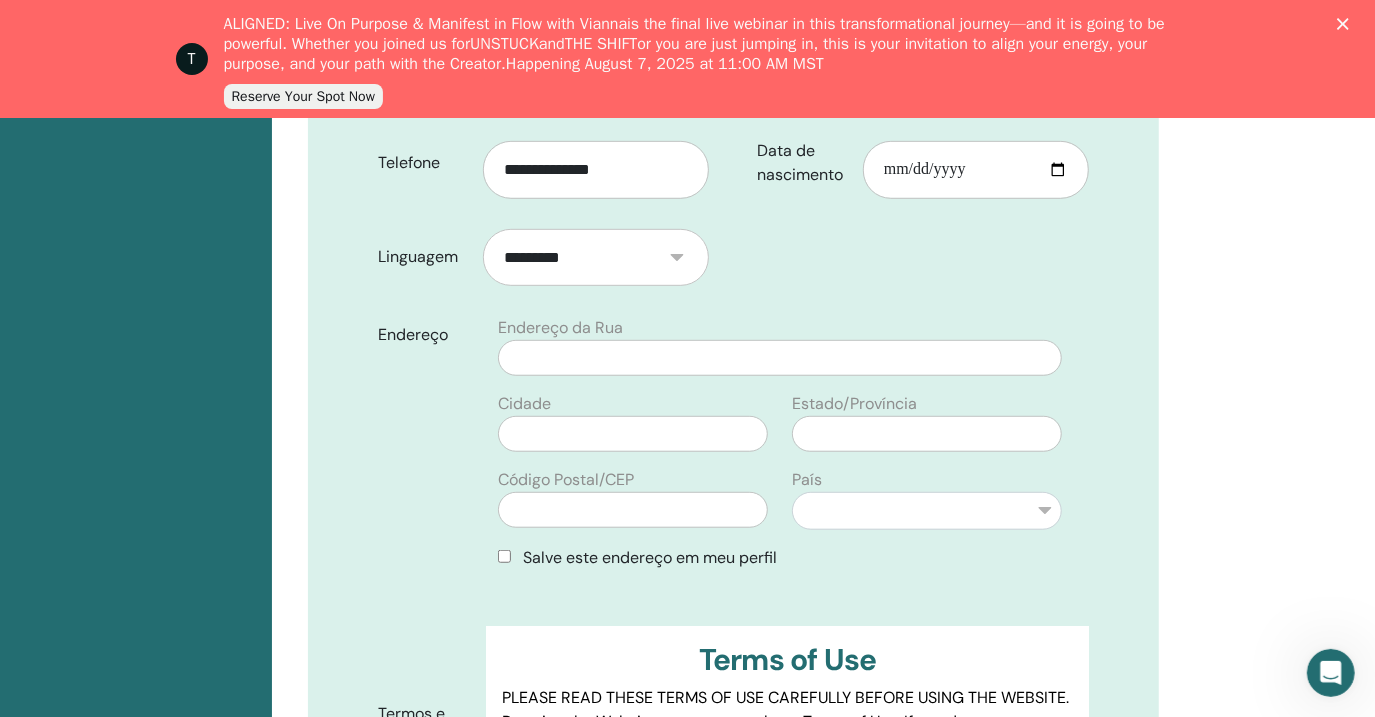 scroll, scrollTop: 657, scrollLeft: 72, axis: both 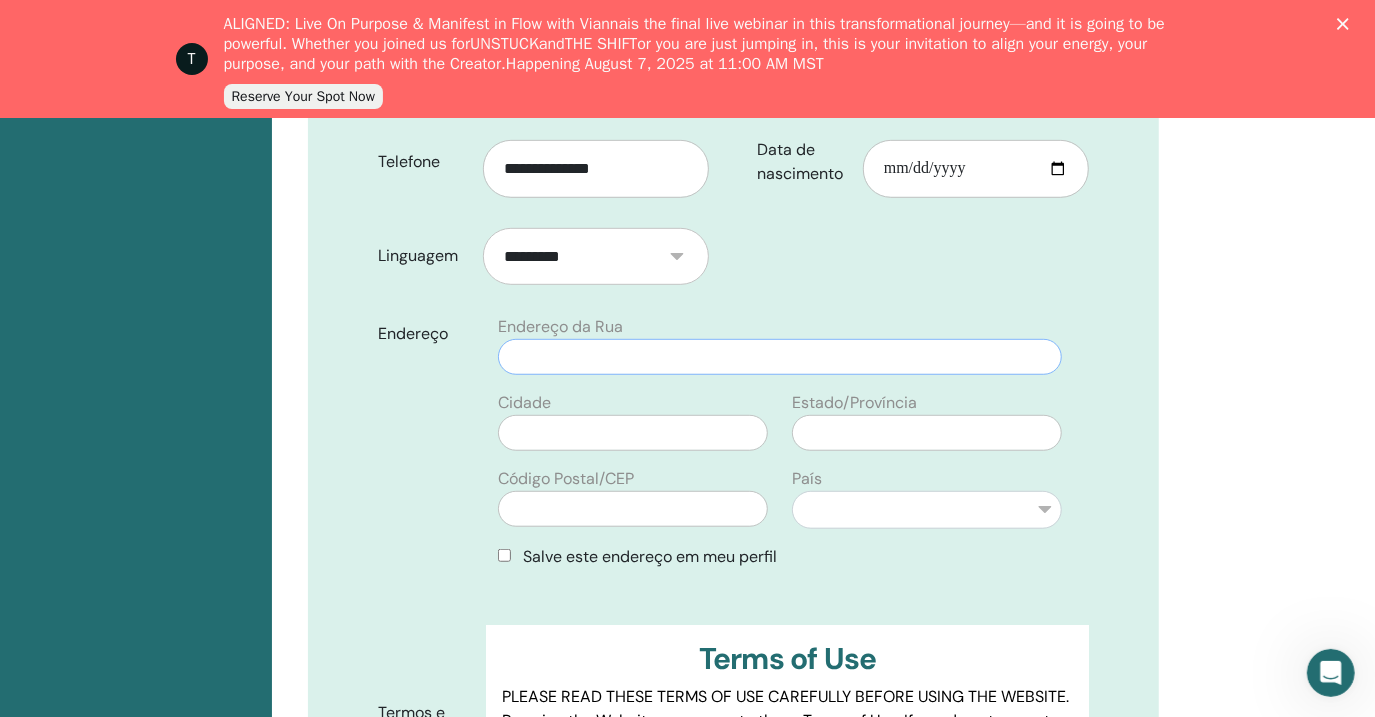 click at bounding box center [780, 357] 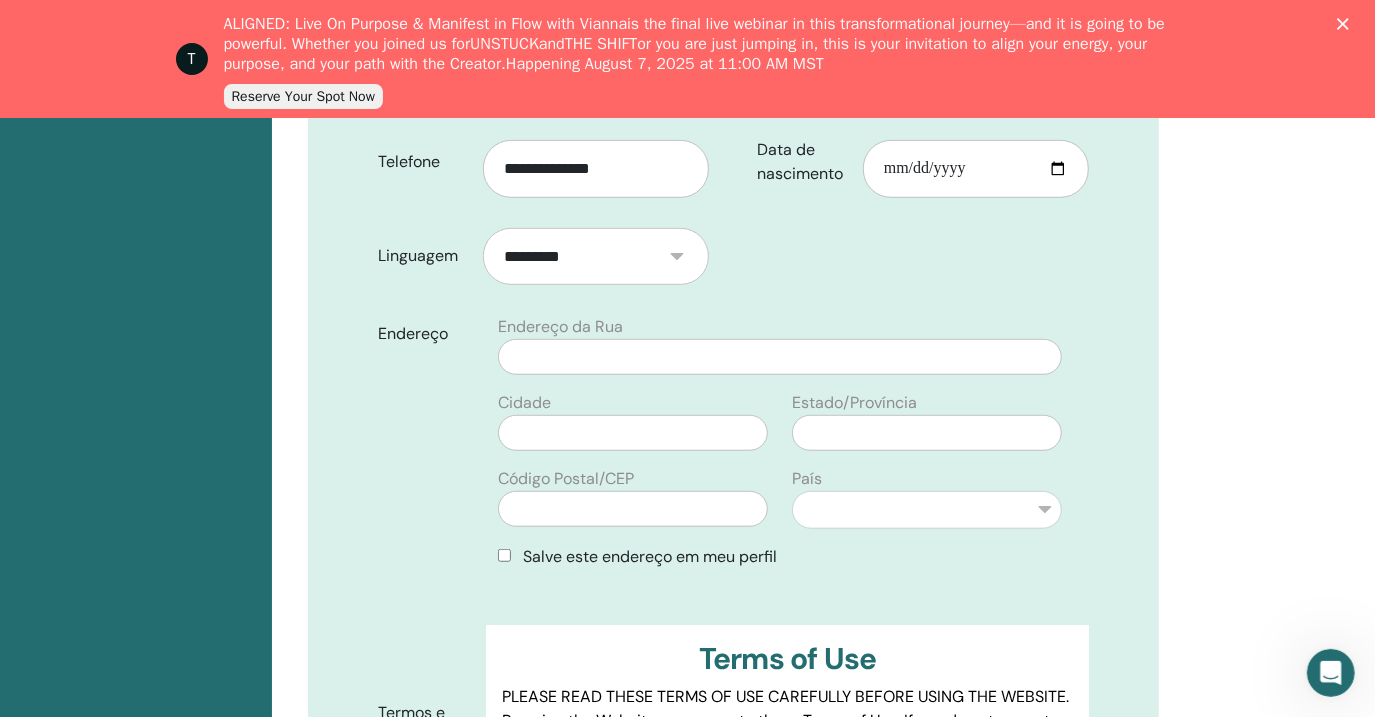 click on "**********" at bounding box center (787, 724) 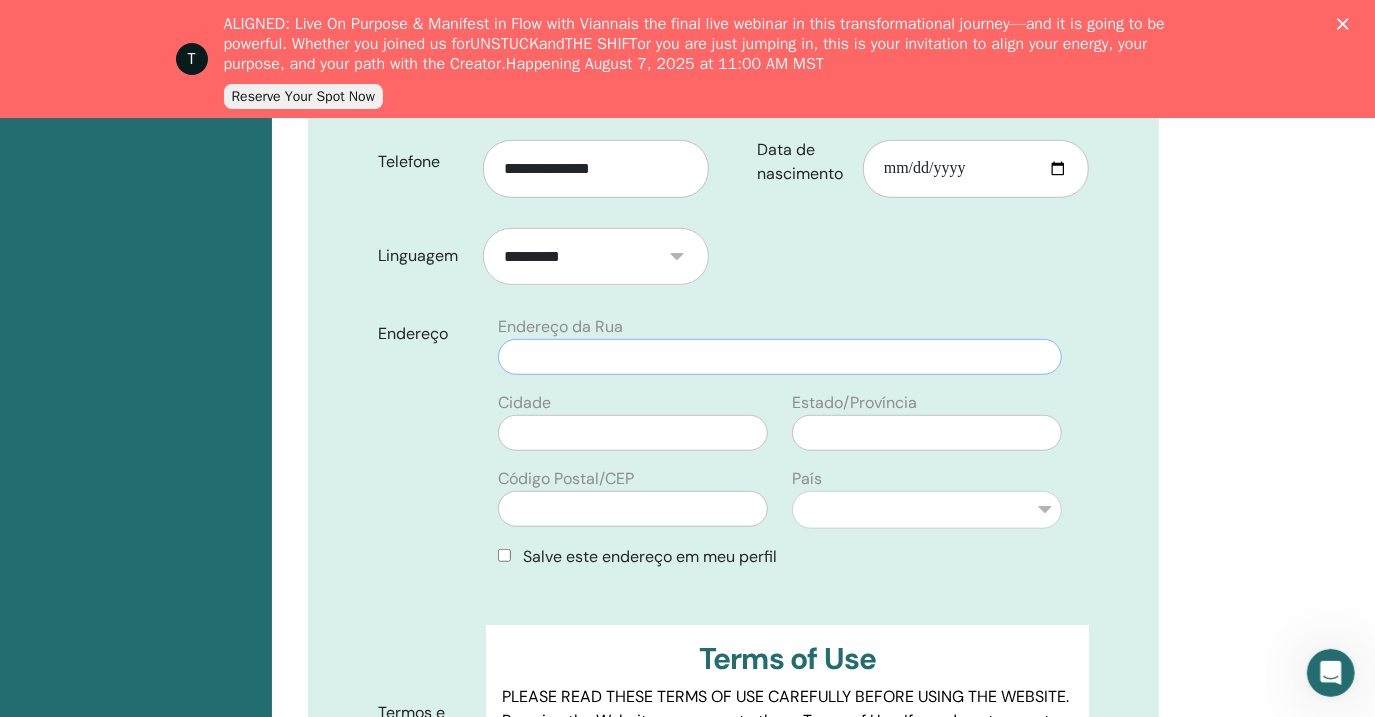click at bounding box center [780, 357] 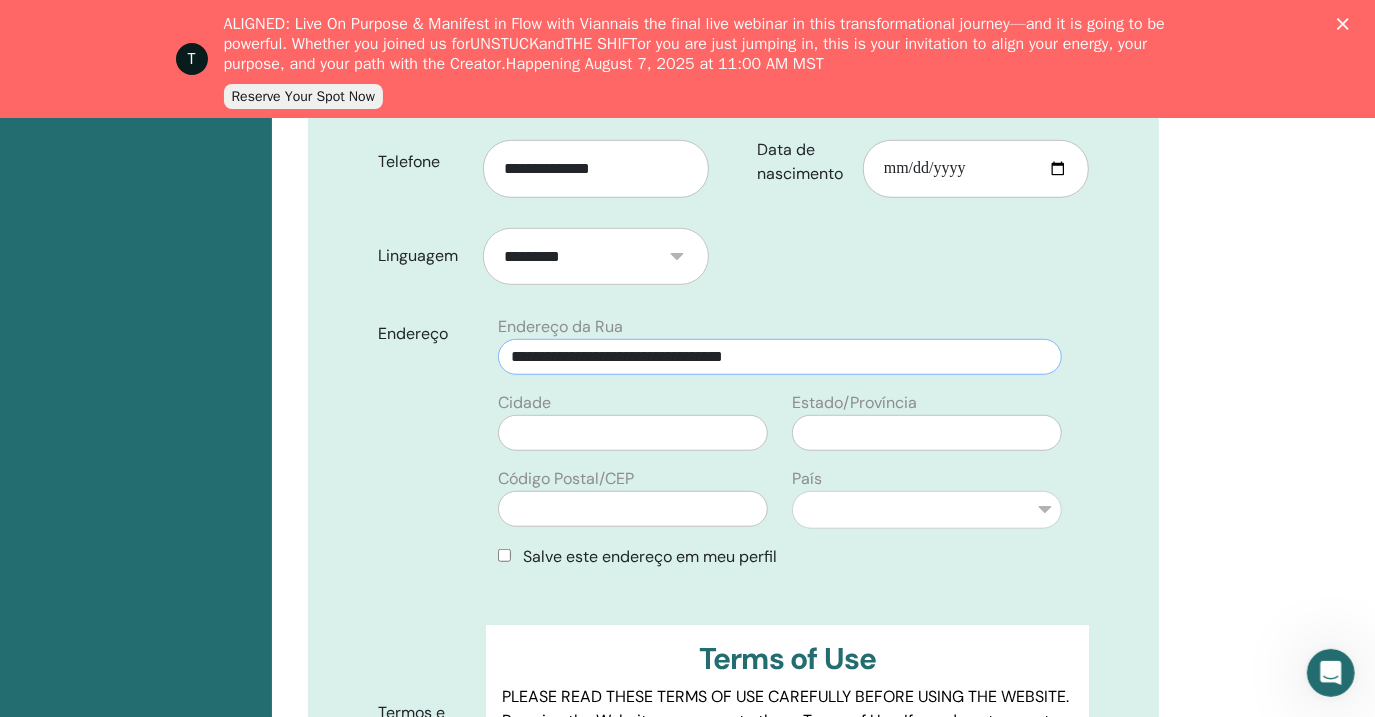 type on "**********" 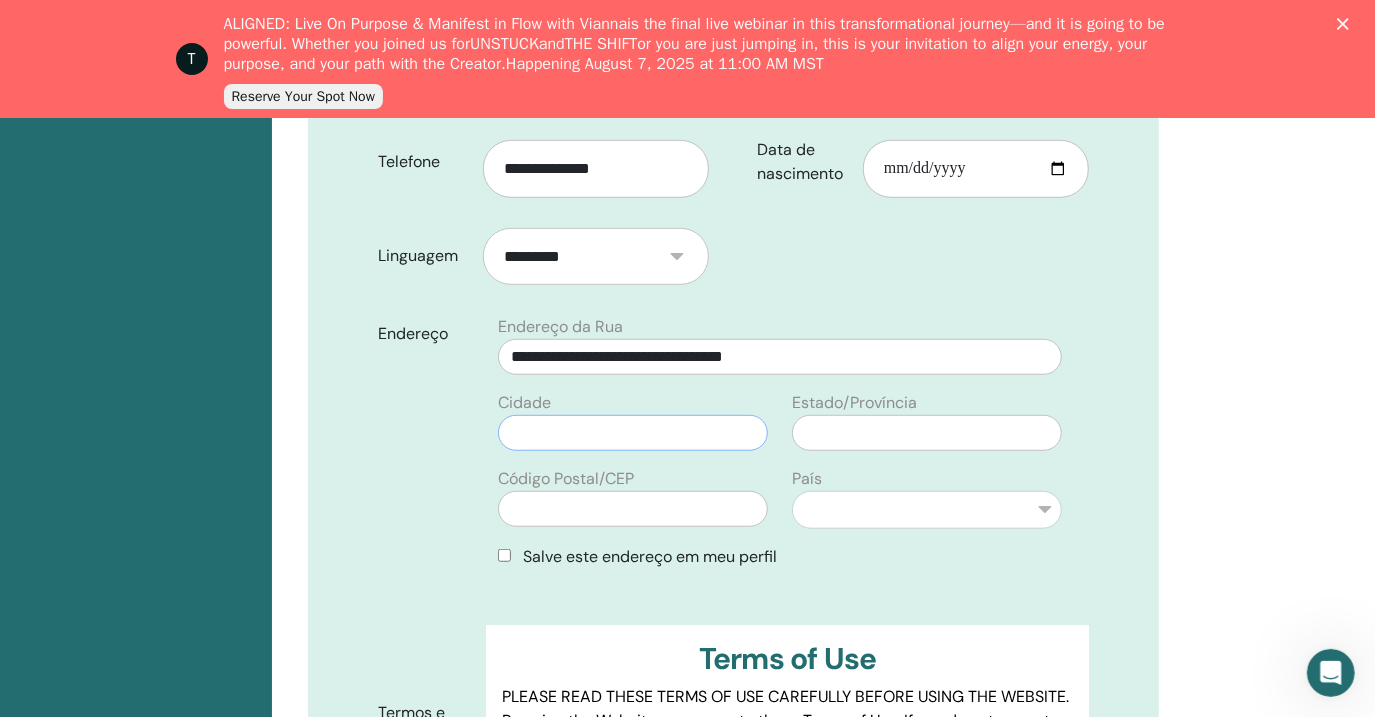 click at bounding box center [633, 433] 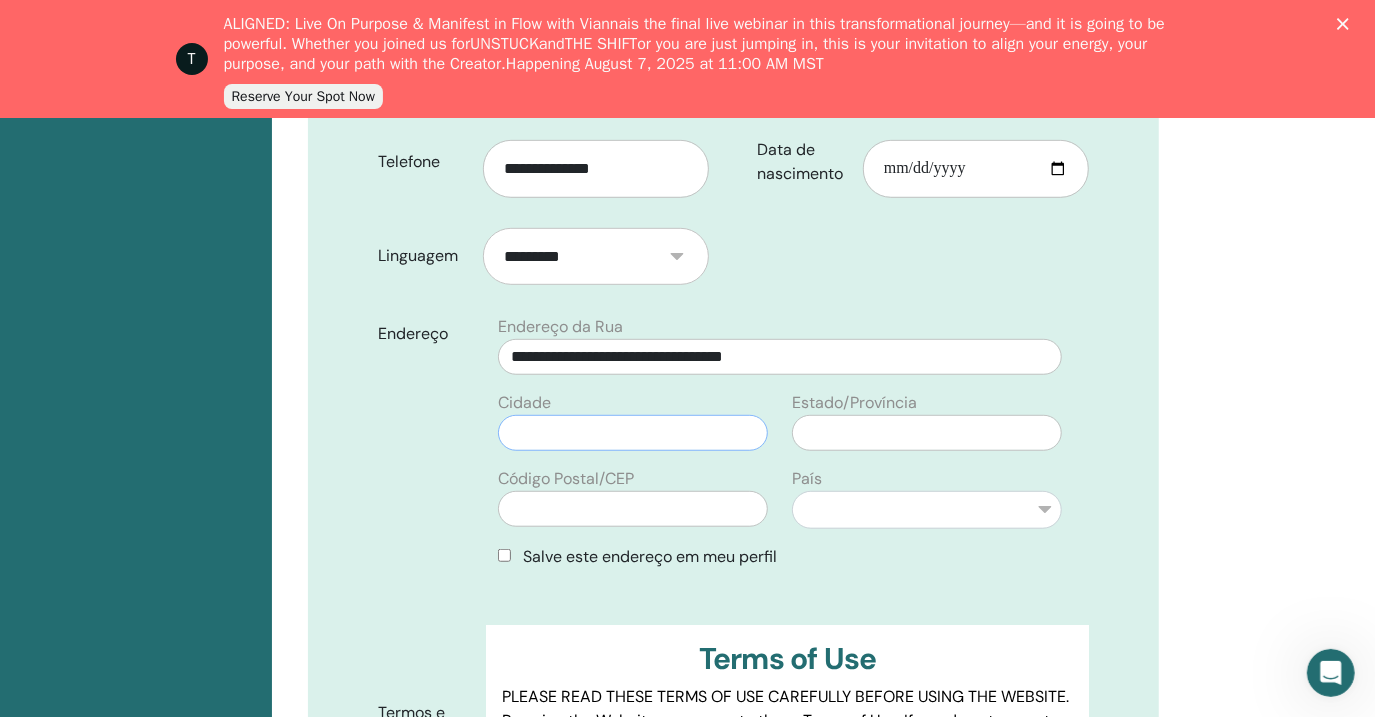 click at bounding box center (633, 433) 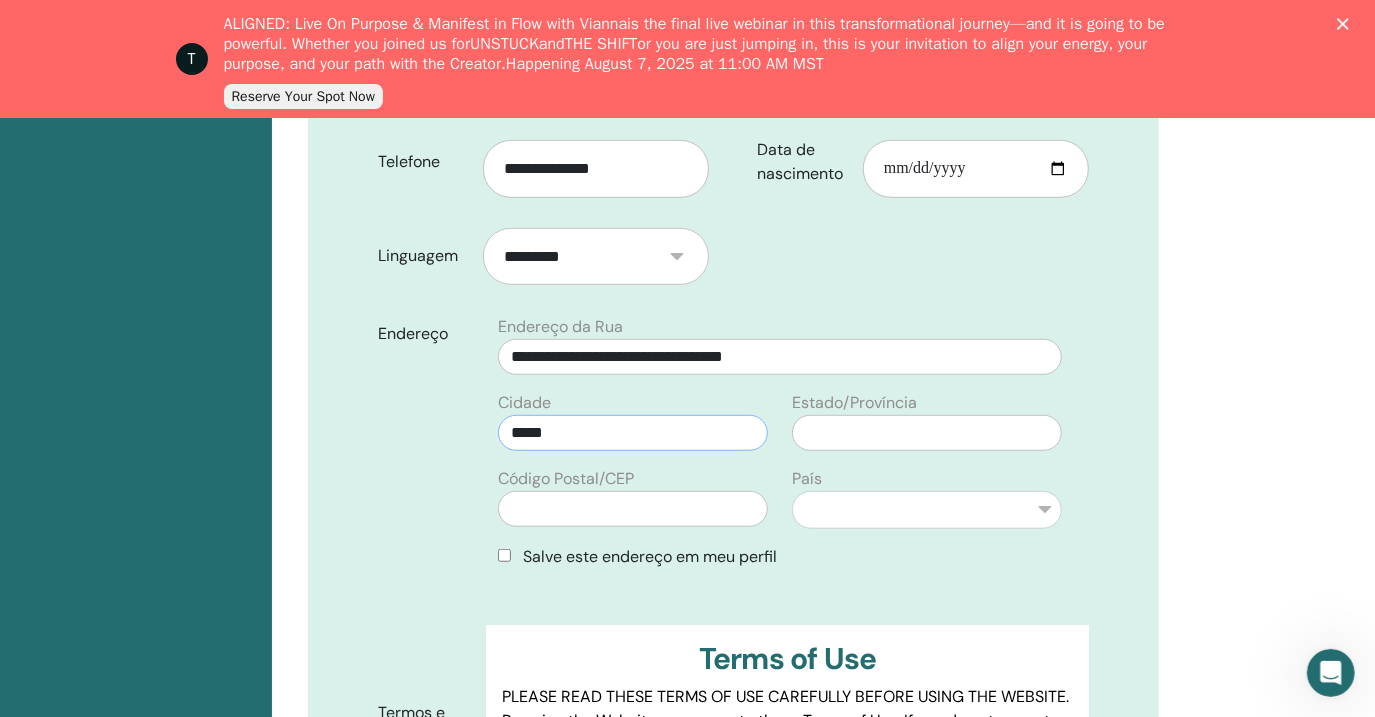 type on "*****" 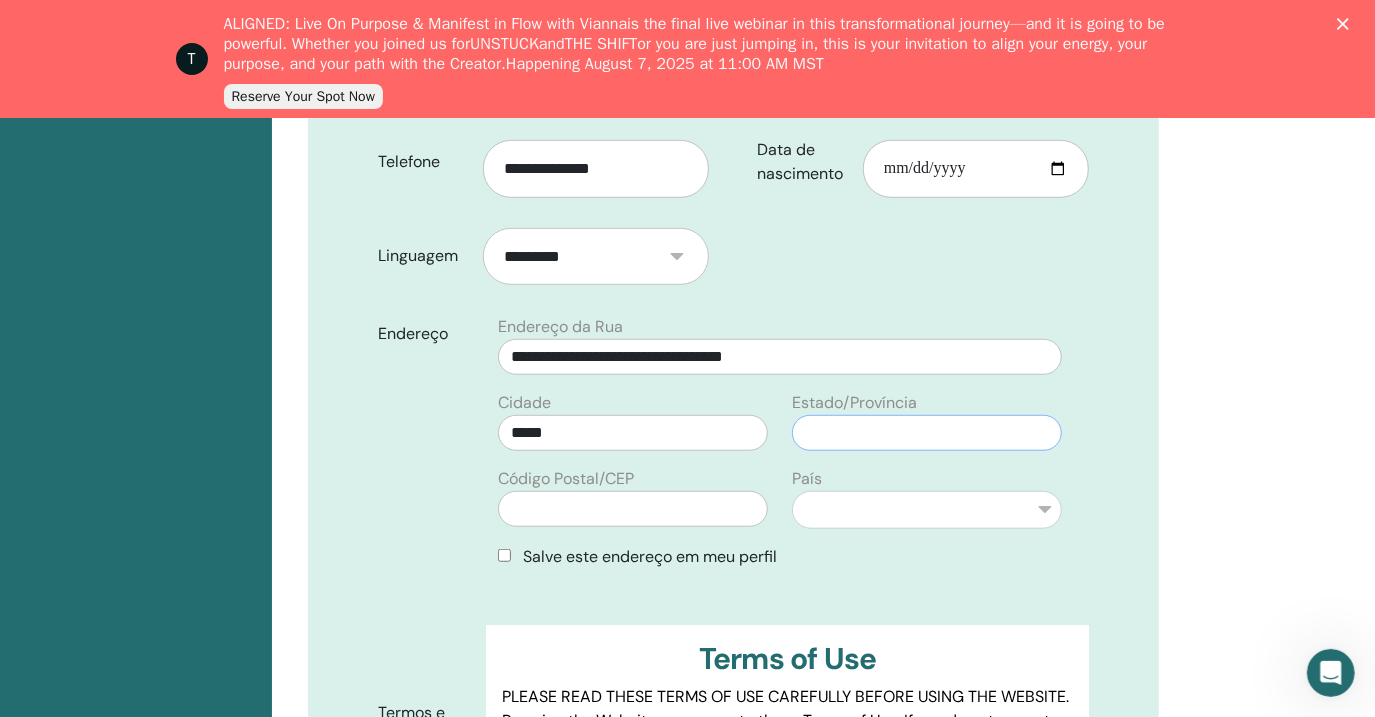 click at bounding box center (927, 433) 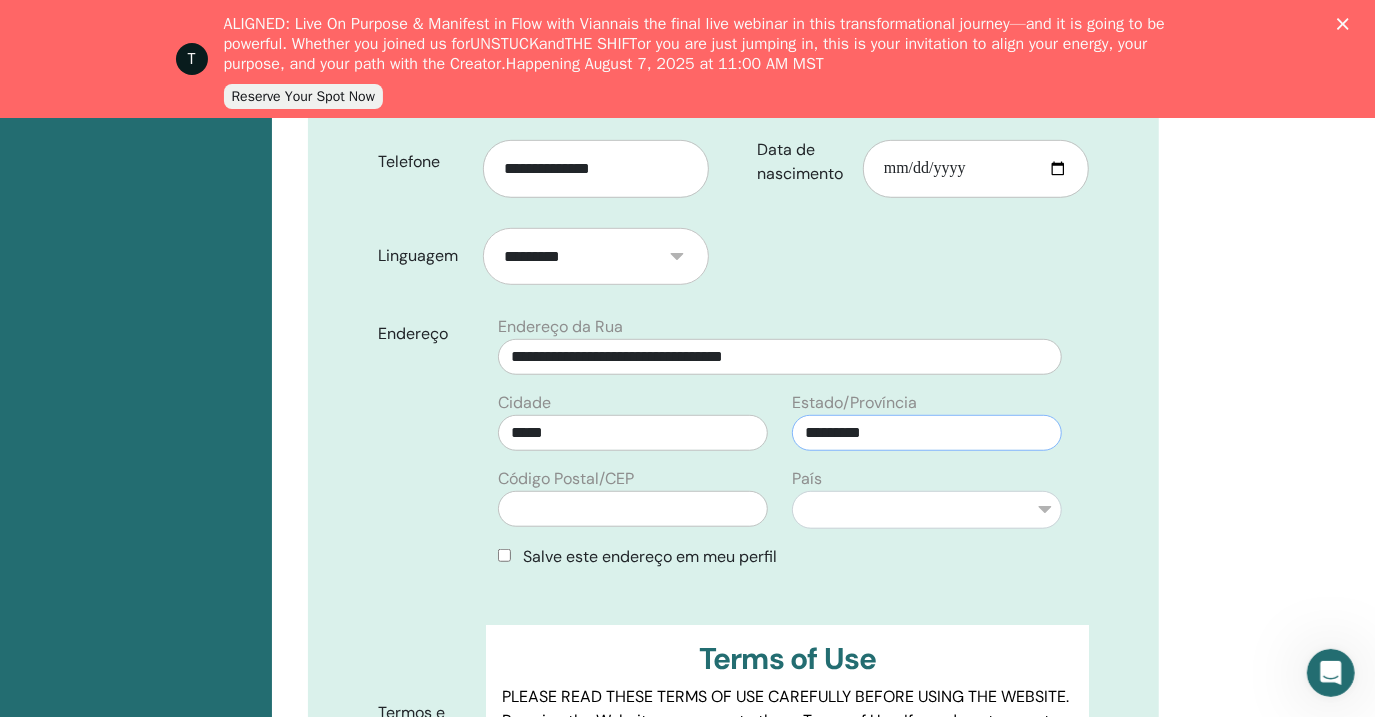type on "*********" 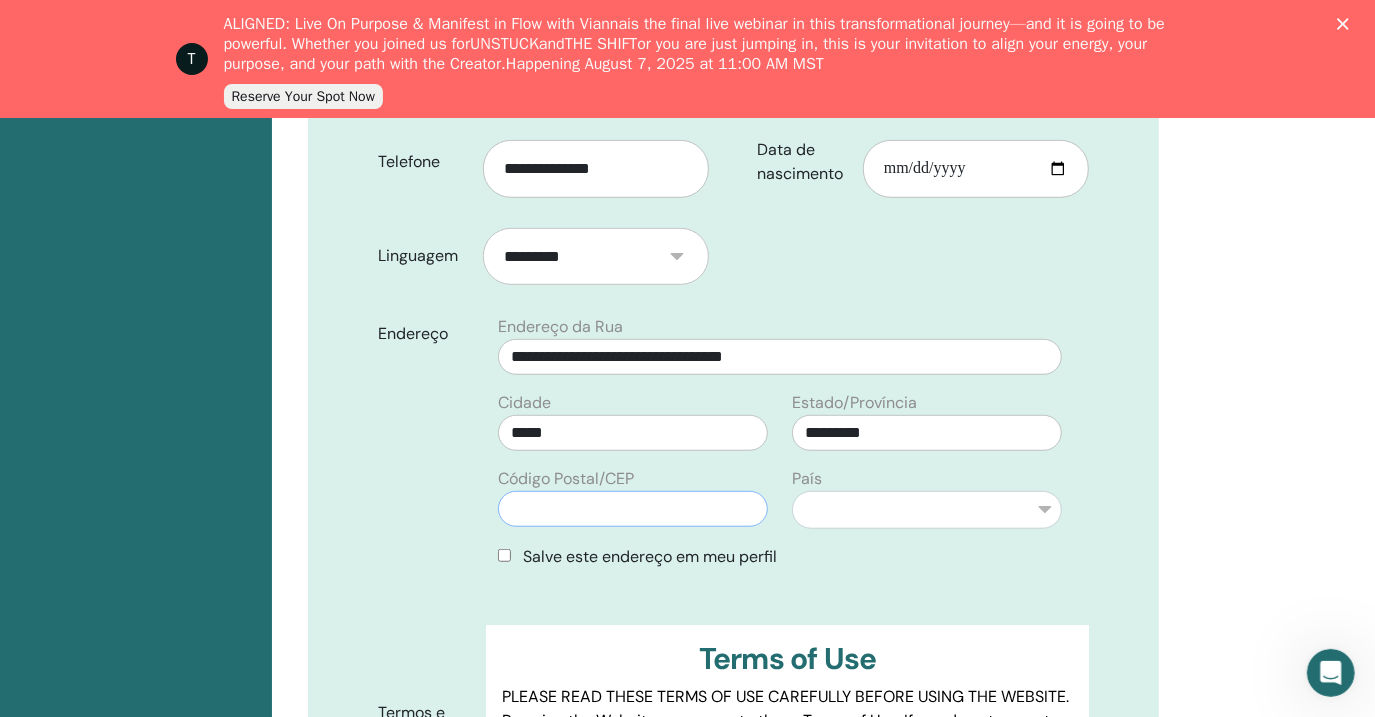 click at bounding box center [633, 509] 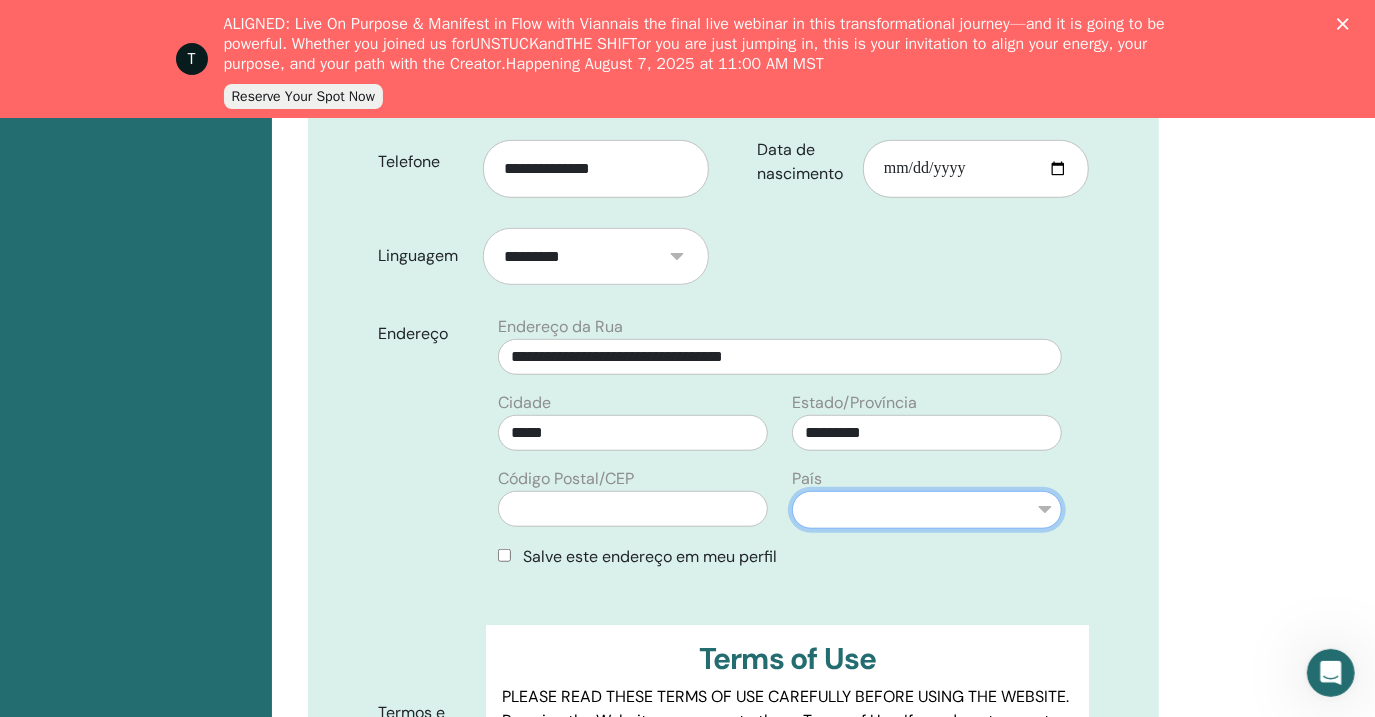 click on "**********" at bounding box center (927, 509) 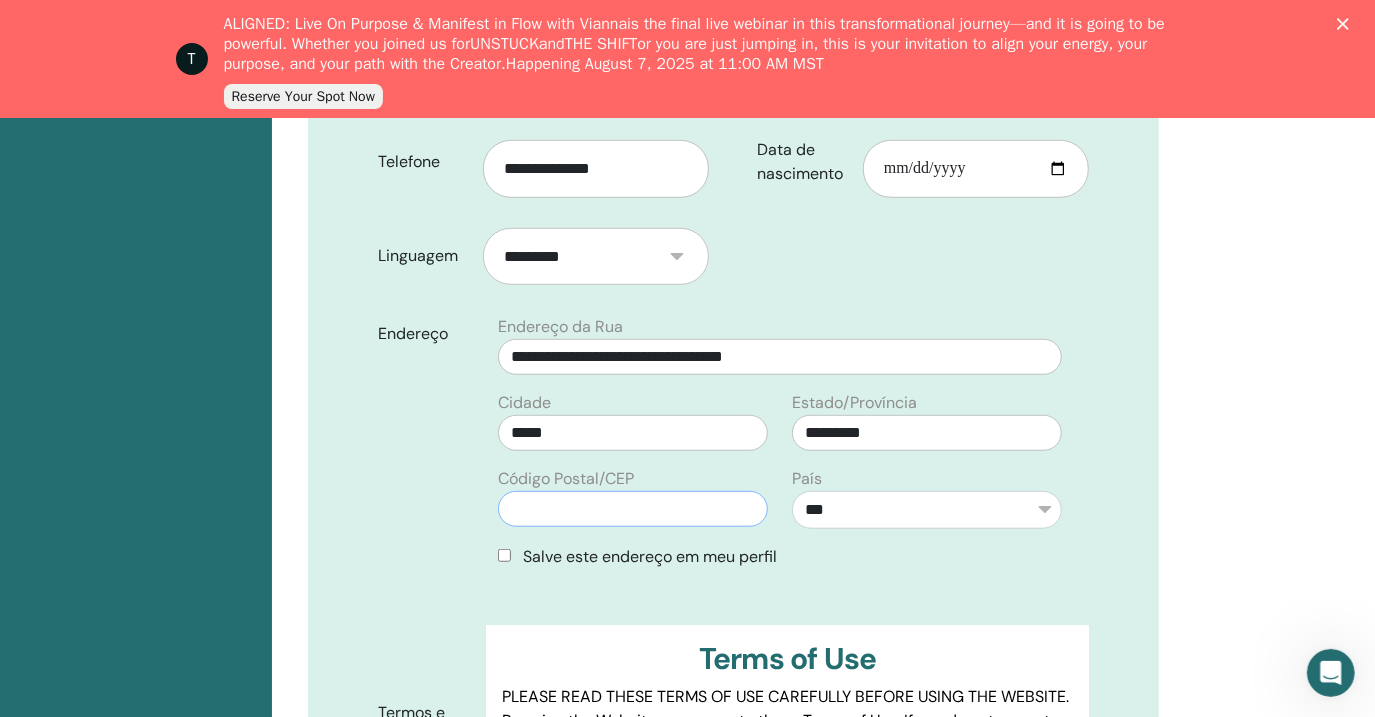 click at bounding box center (633, 509) 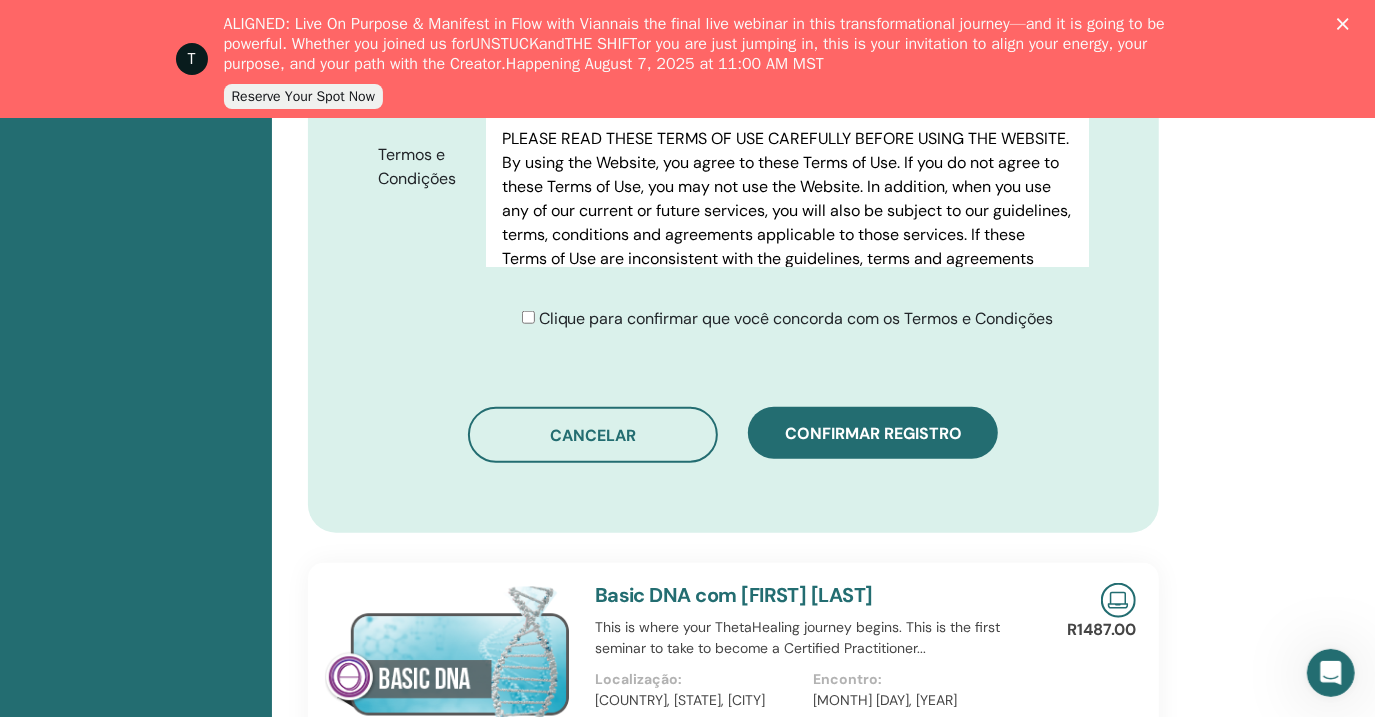 scroll, scrollTop: 1226, scrollLeft: 72, axis: both 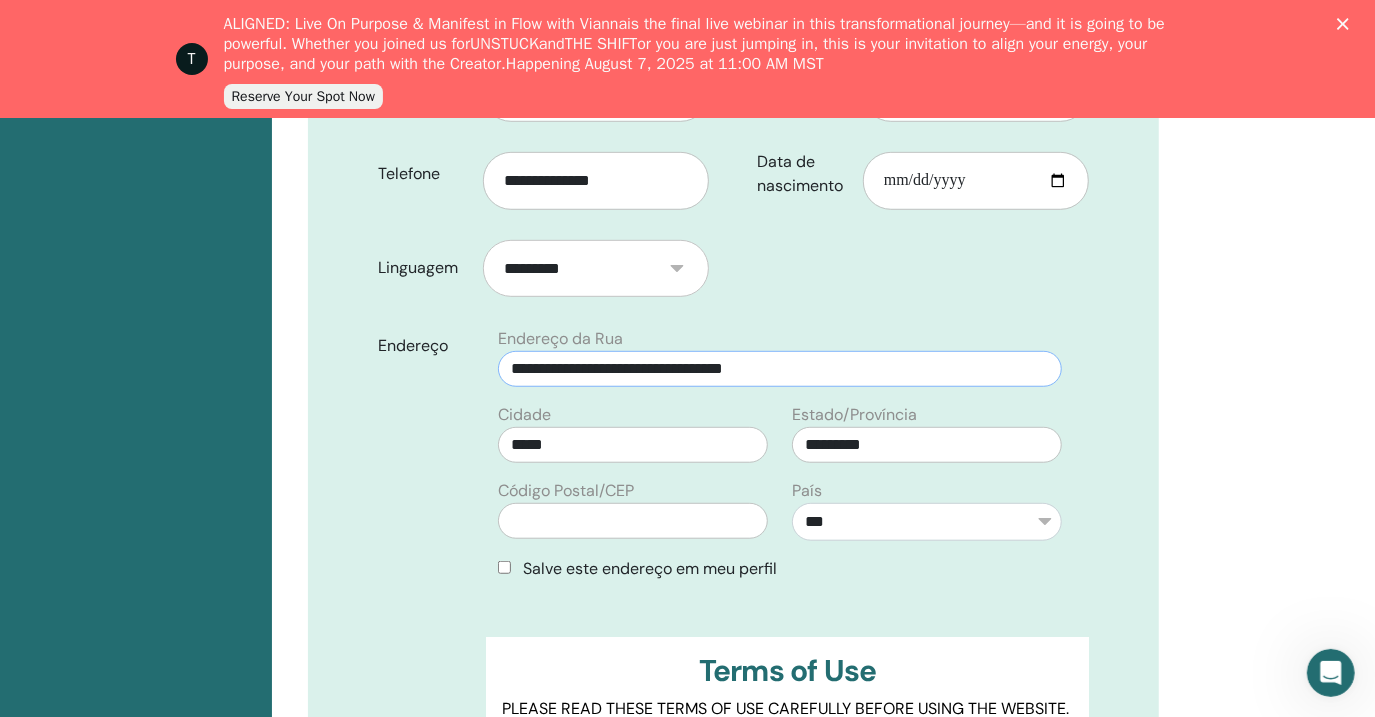 click on "**********" at bounding box center (780, 369) 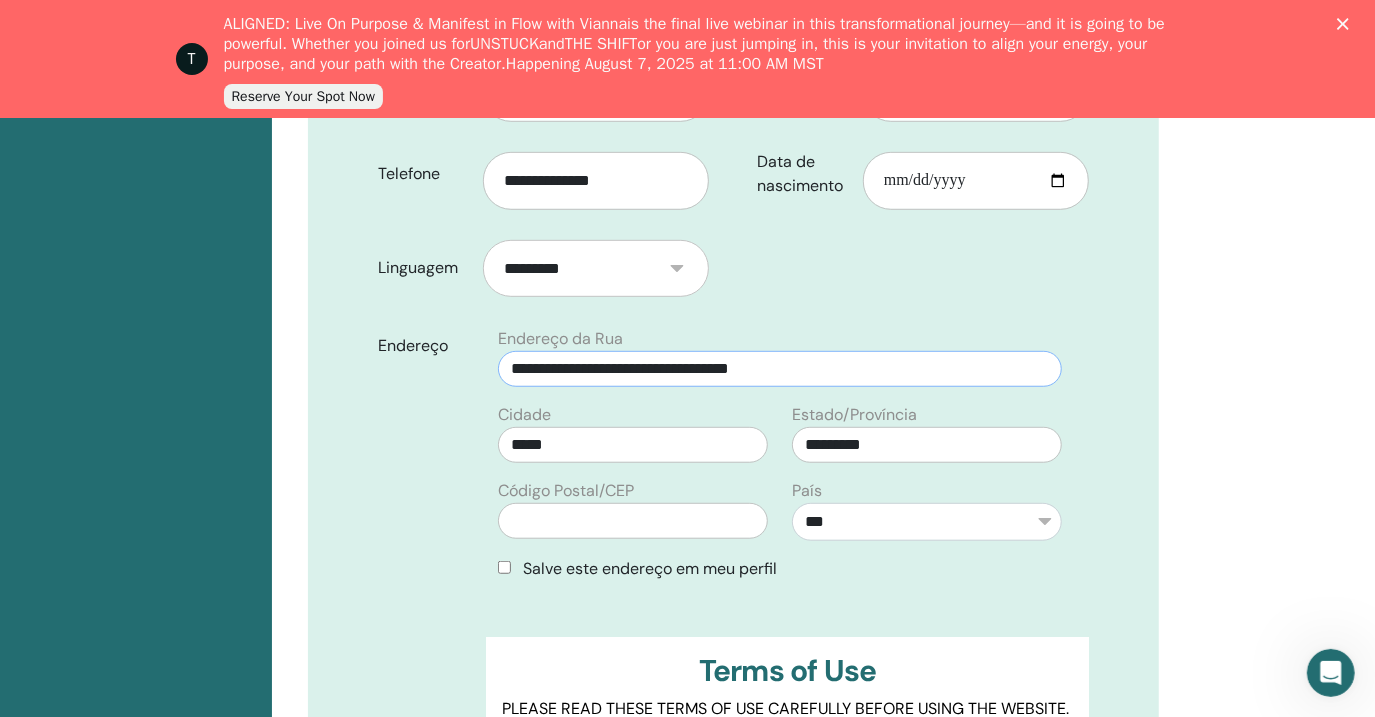 type on "**********" 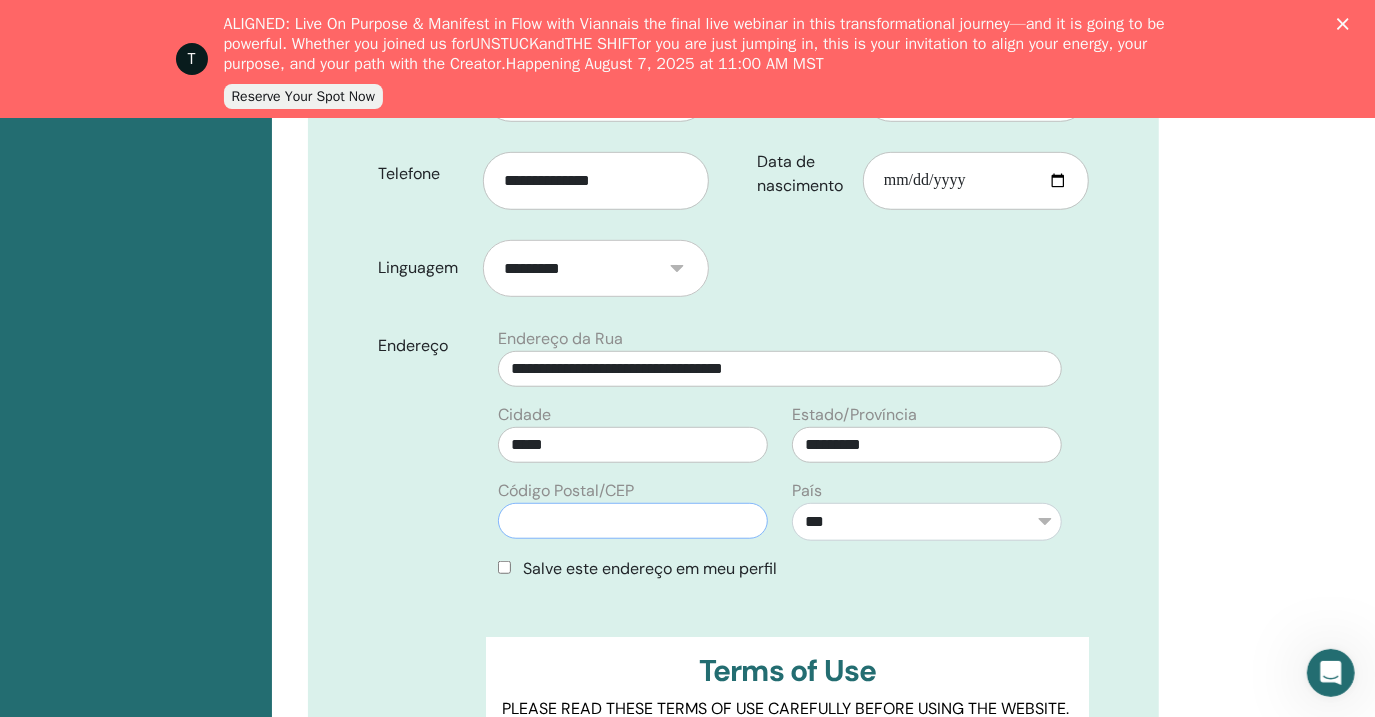 click at bounding box center (633, 521) 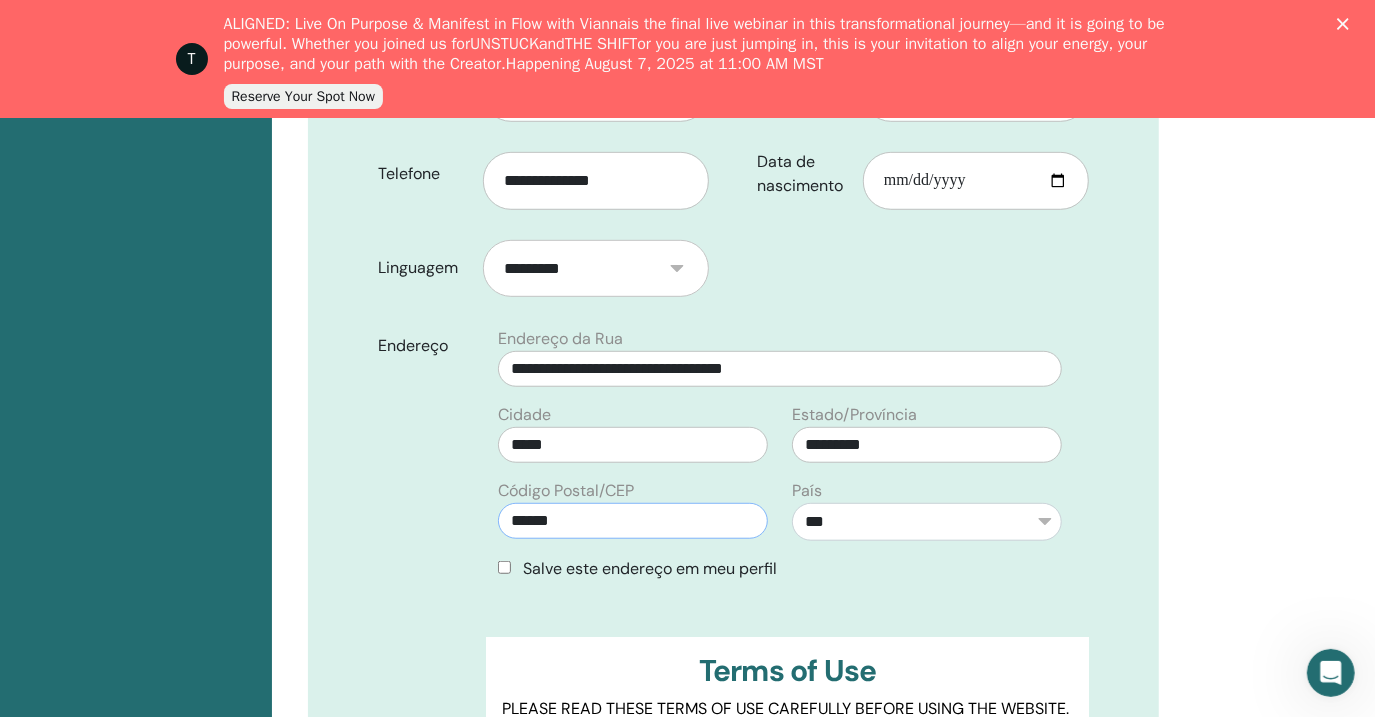 click on "******" at bounding box center [633, 521] 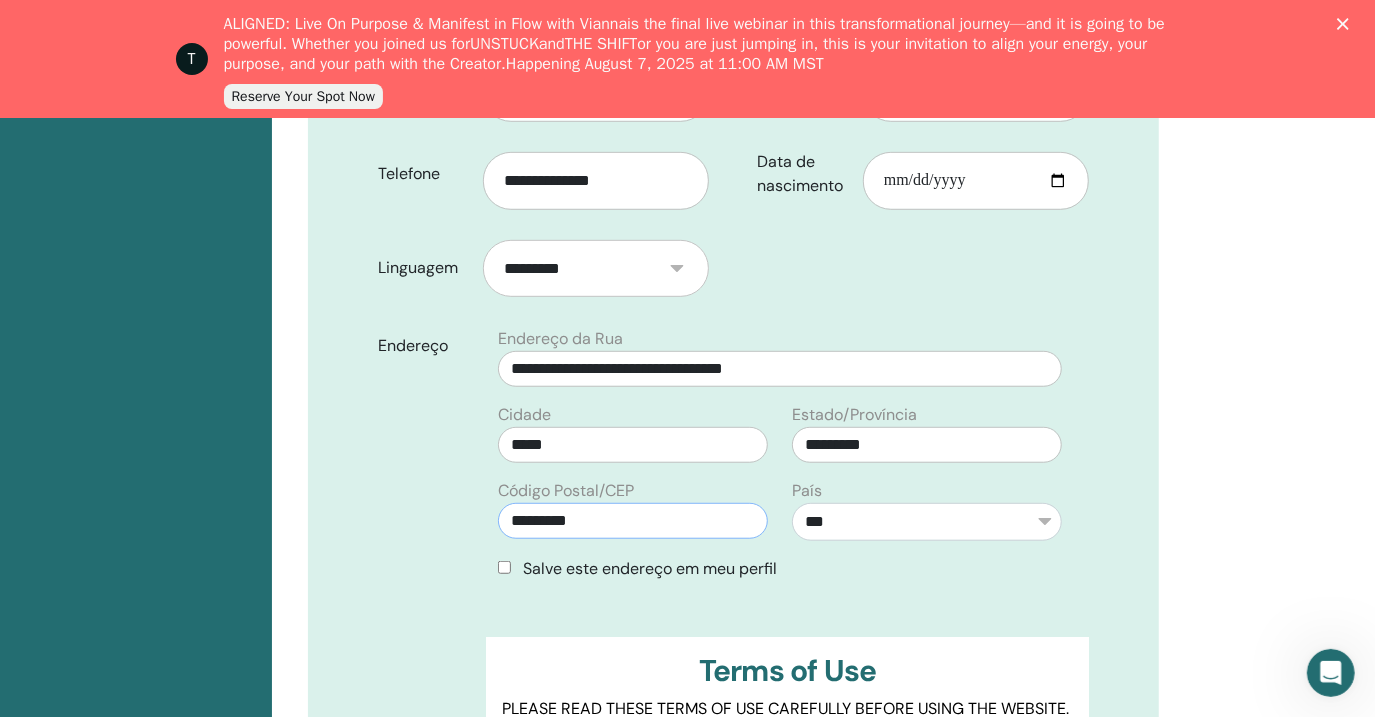 type on "*********" 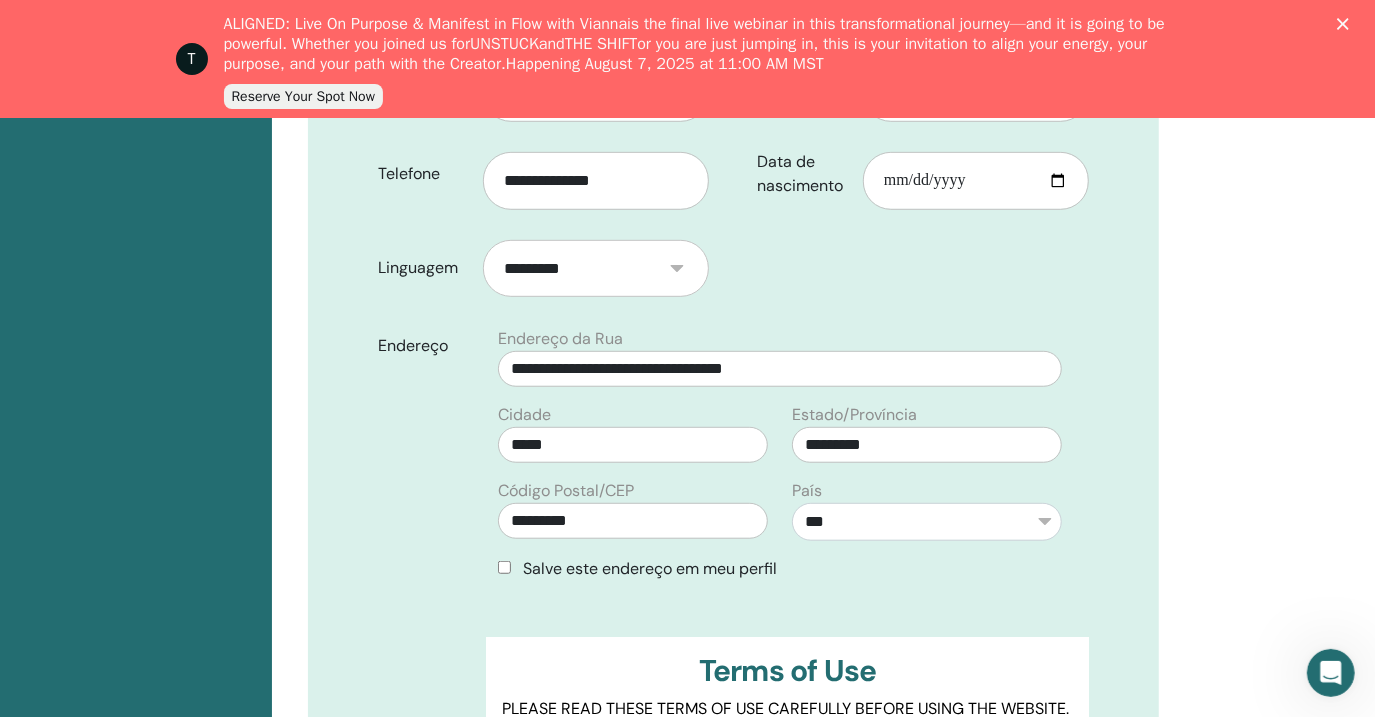 click on "**********" at bounding box center [780, 461] 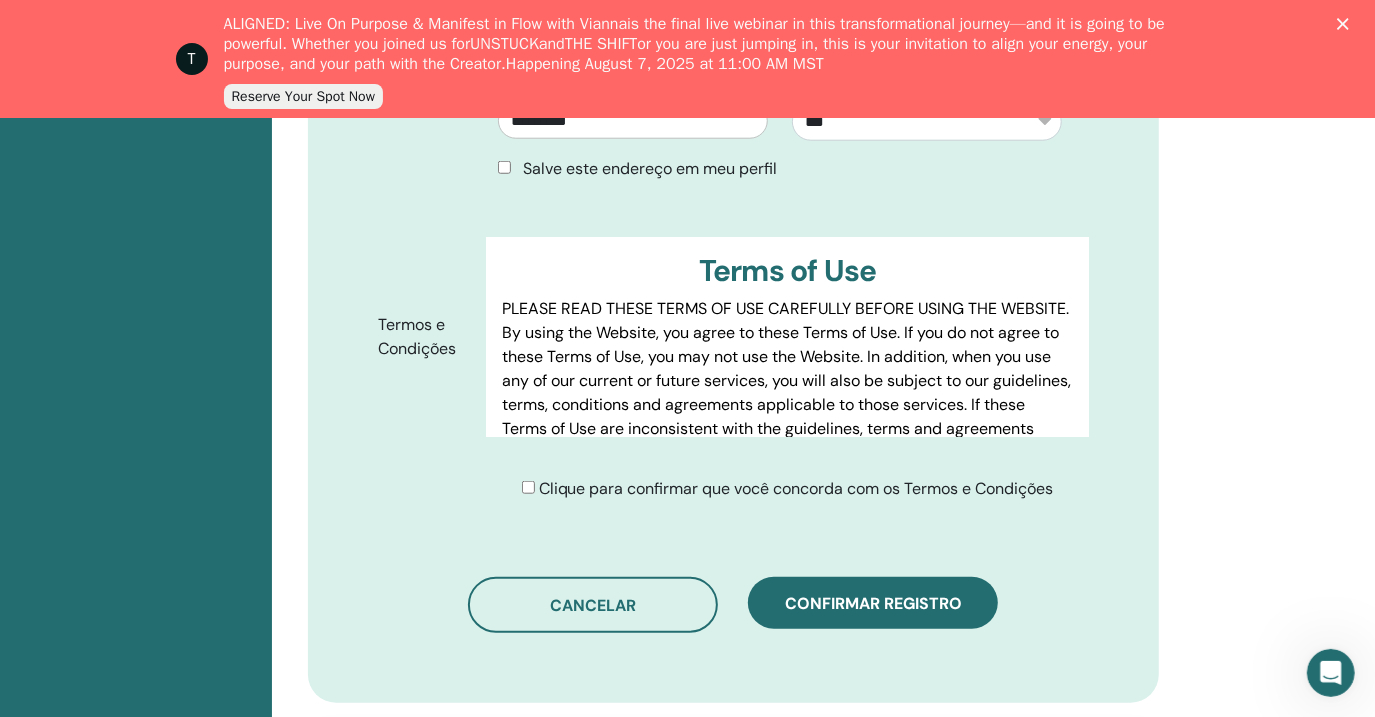 scroll, scrollTop: 1081, scrollLeft: 72, axis: both 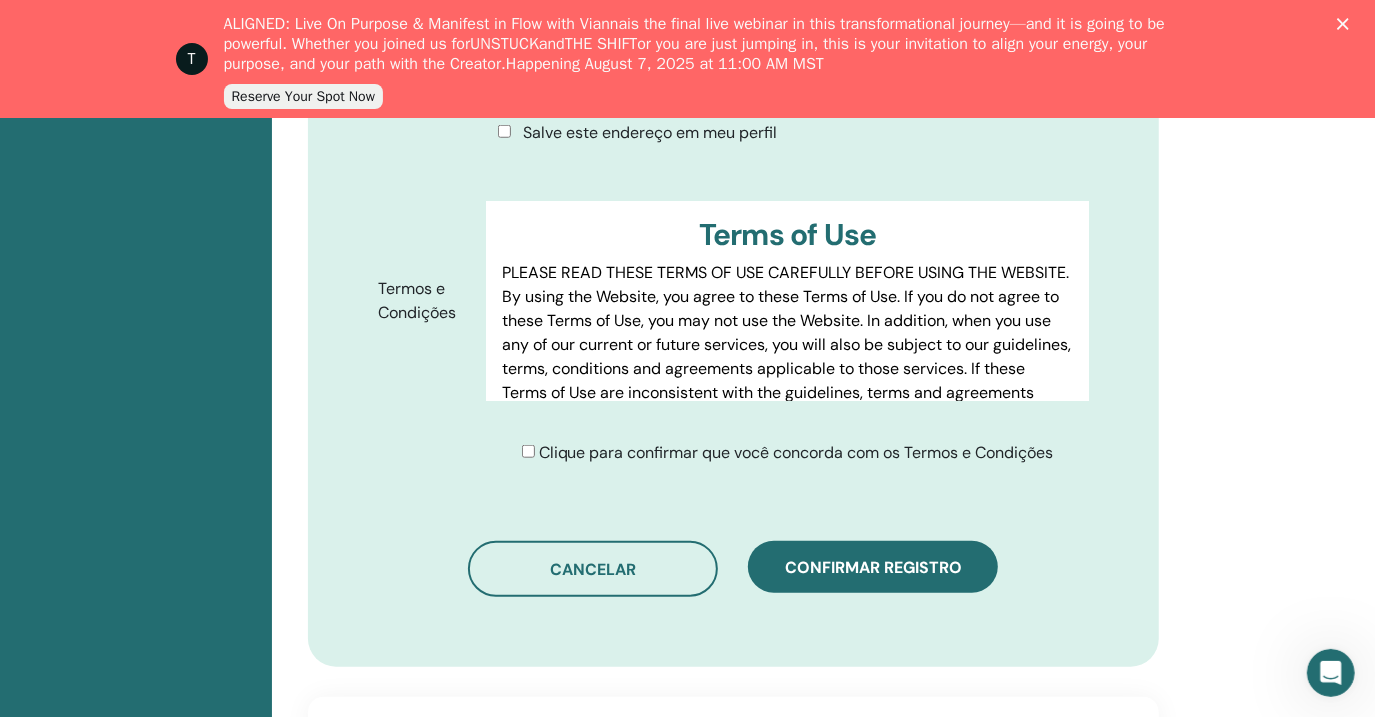 click on "Clique para confirmar que você concorda com os Termos e Condições" at bounding box center [795, 453] 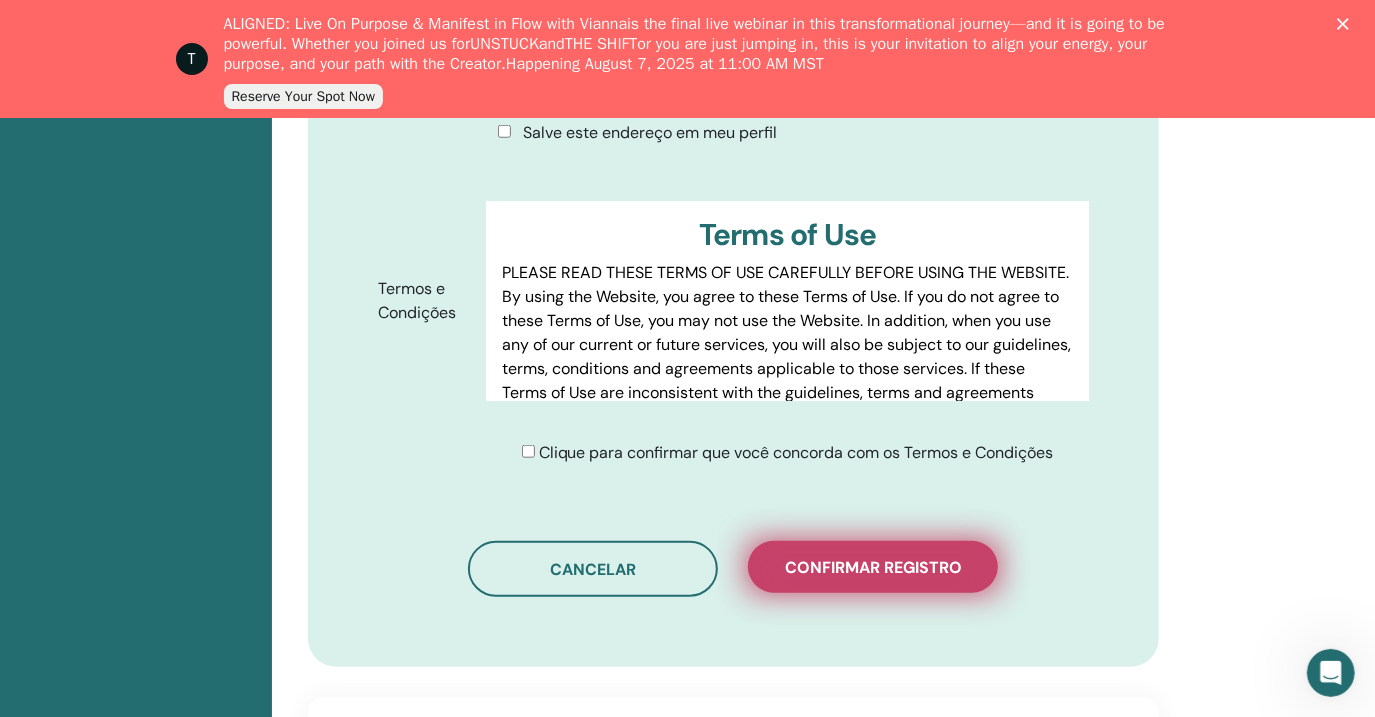 click on "Confirmar registro" at bounding box center [873, 567] 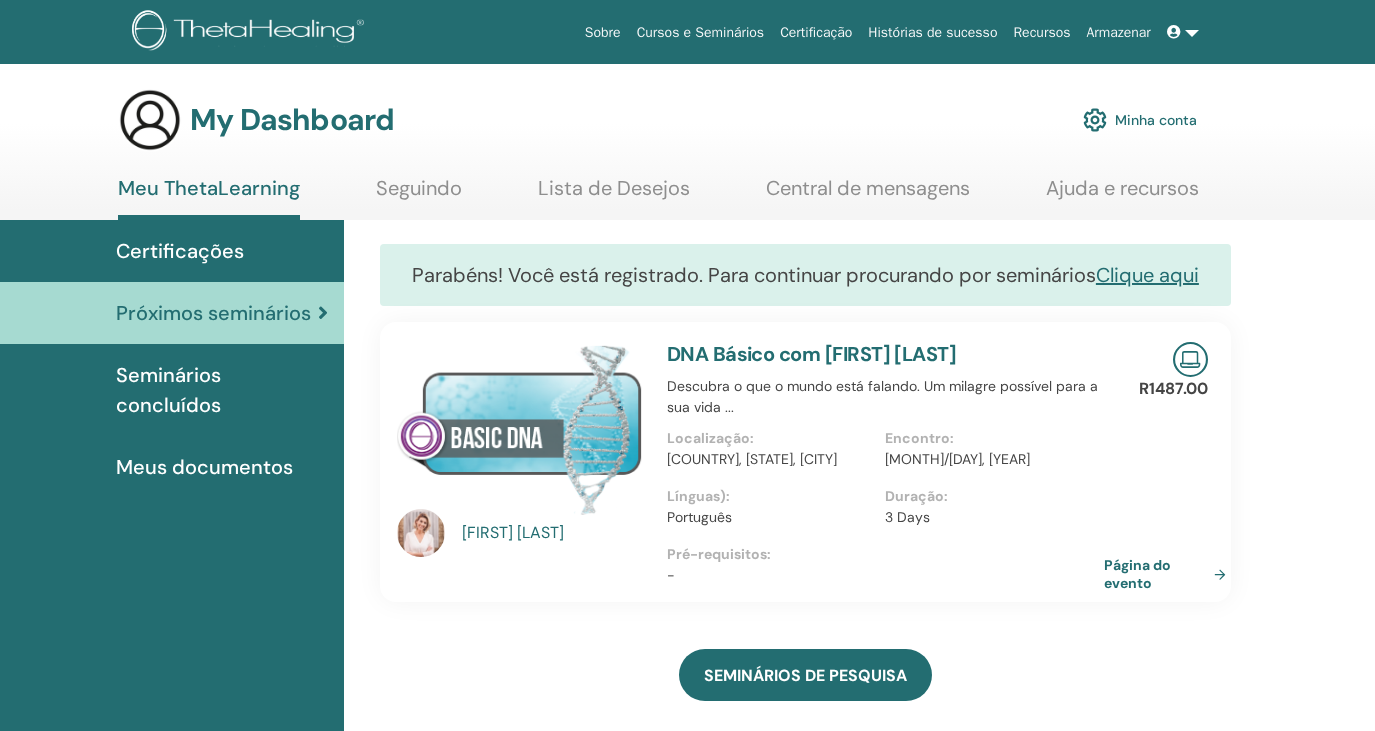 scroll, scrollTop: 0, scrollLeft: 0, axis: both 